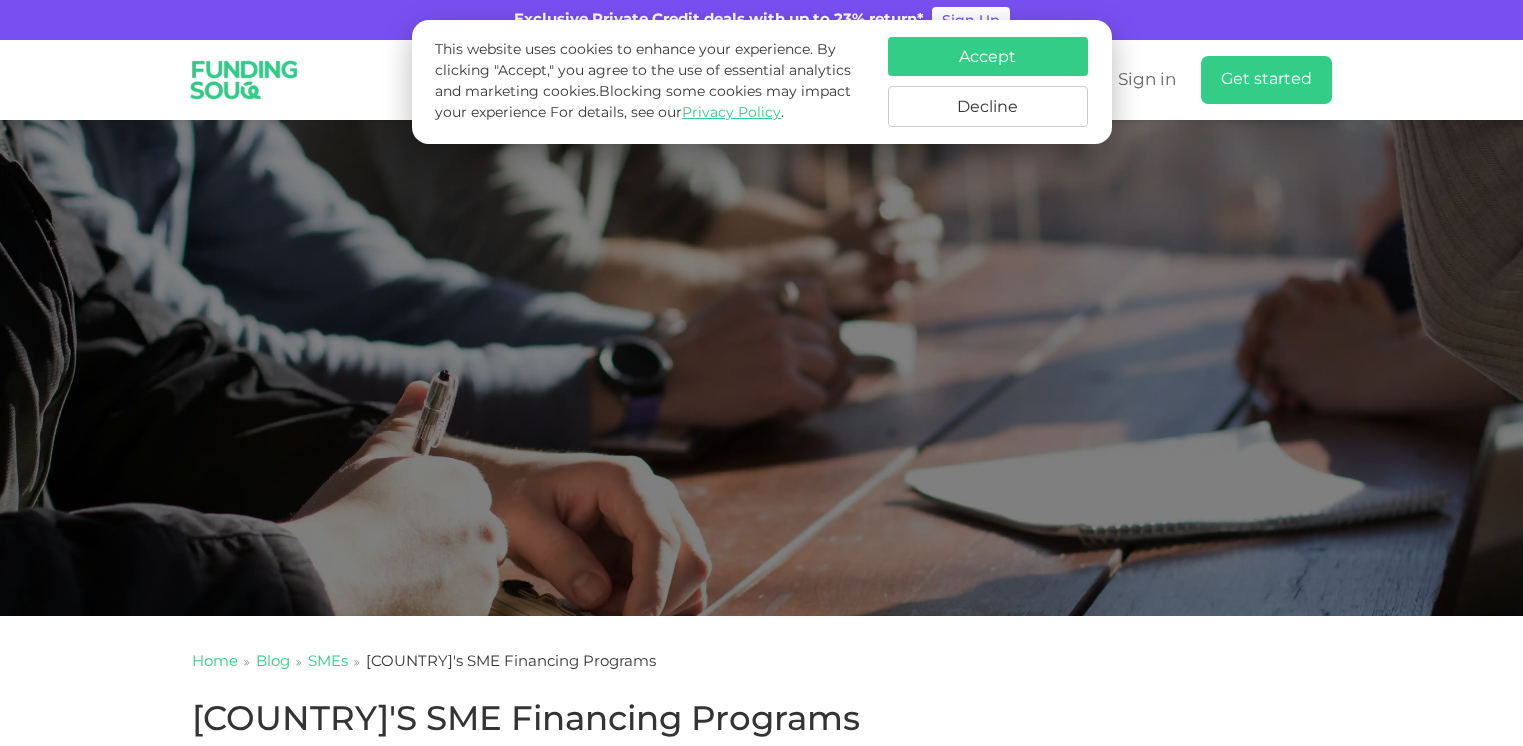 scroll, scrollTop: 0, scrollLeft: 0, axis: both 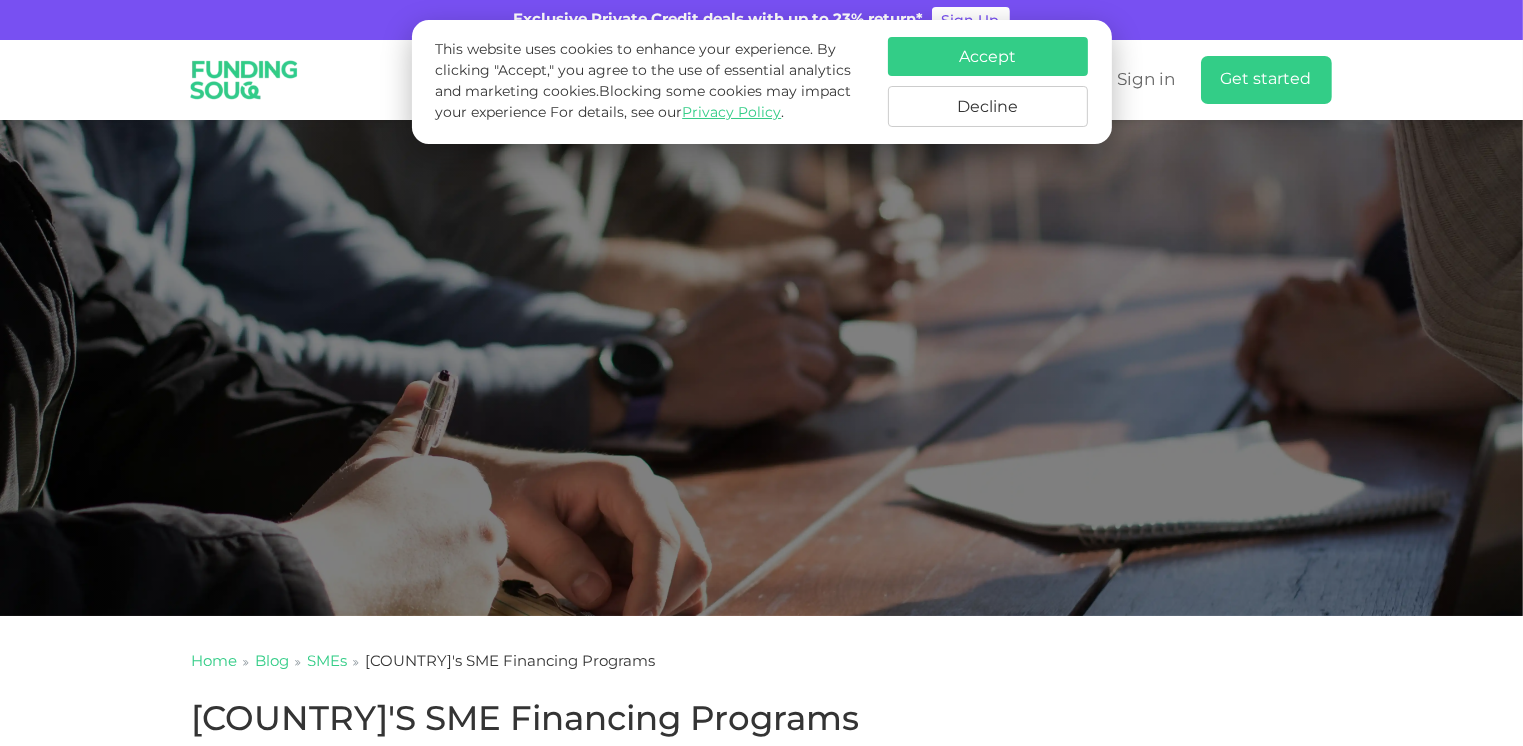 click on "Accept" at bounding box center (988, 56) 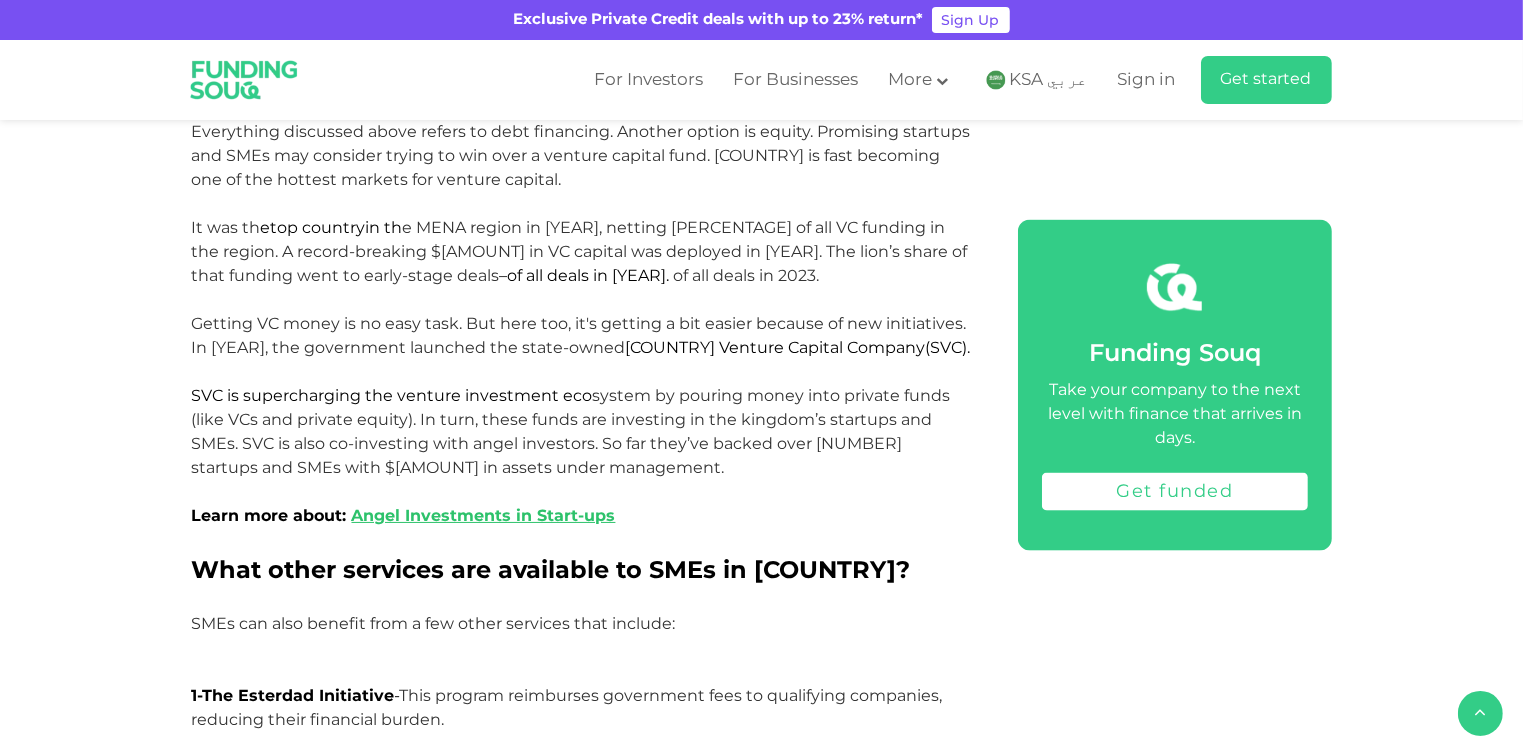 scroll, scrollTop: 2920, scrollLeft: 0, axis: vertical 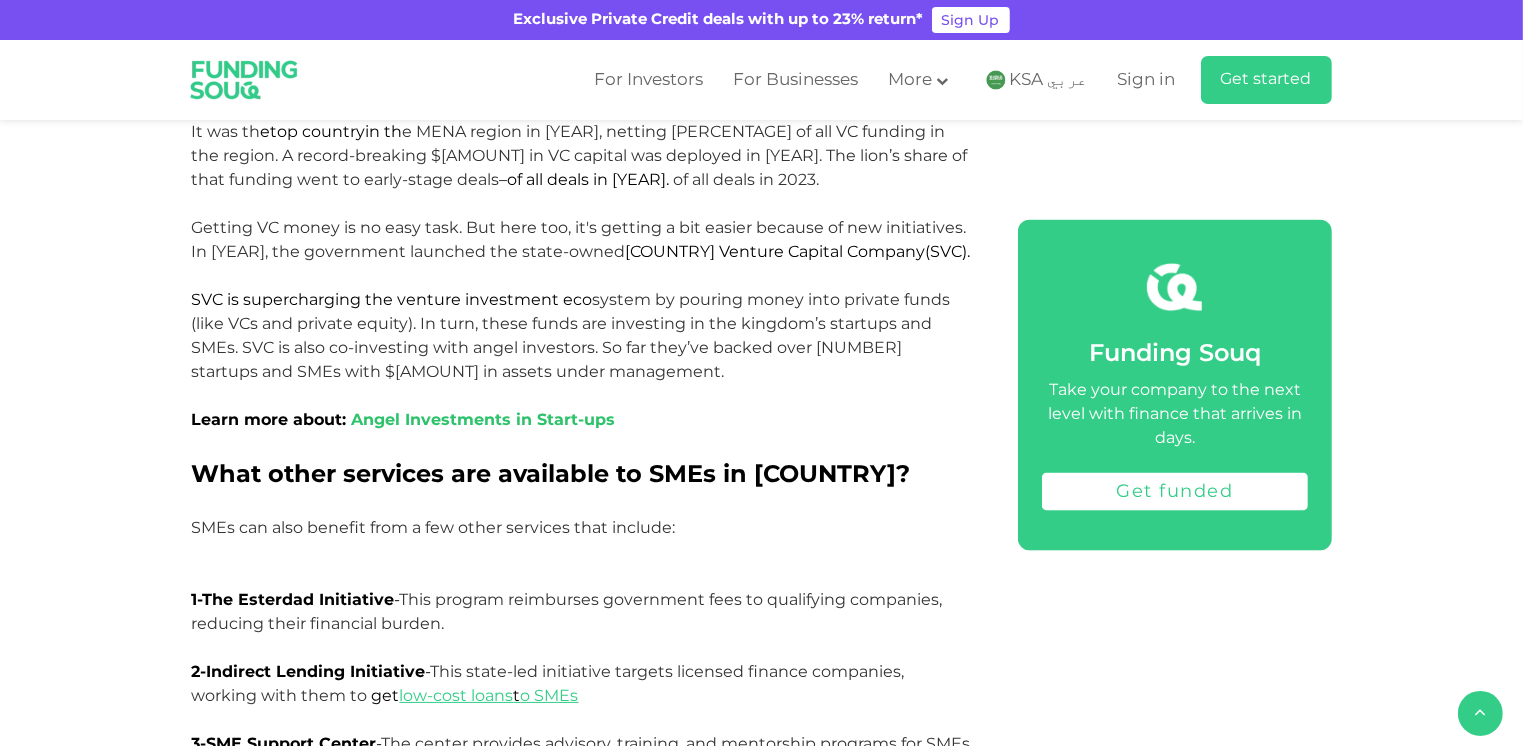 click on "Angel Investments in Start-ups" at bounding box center [484, 419] 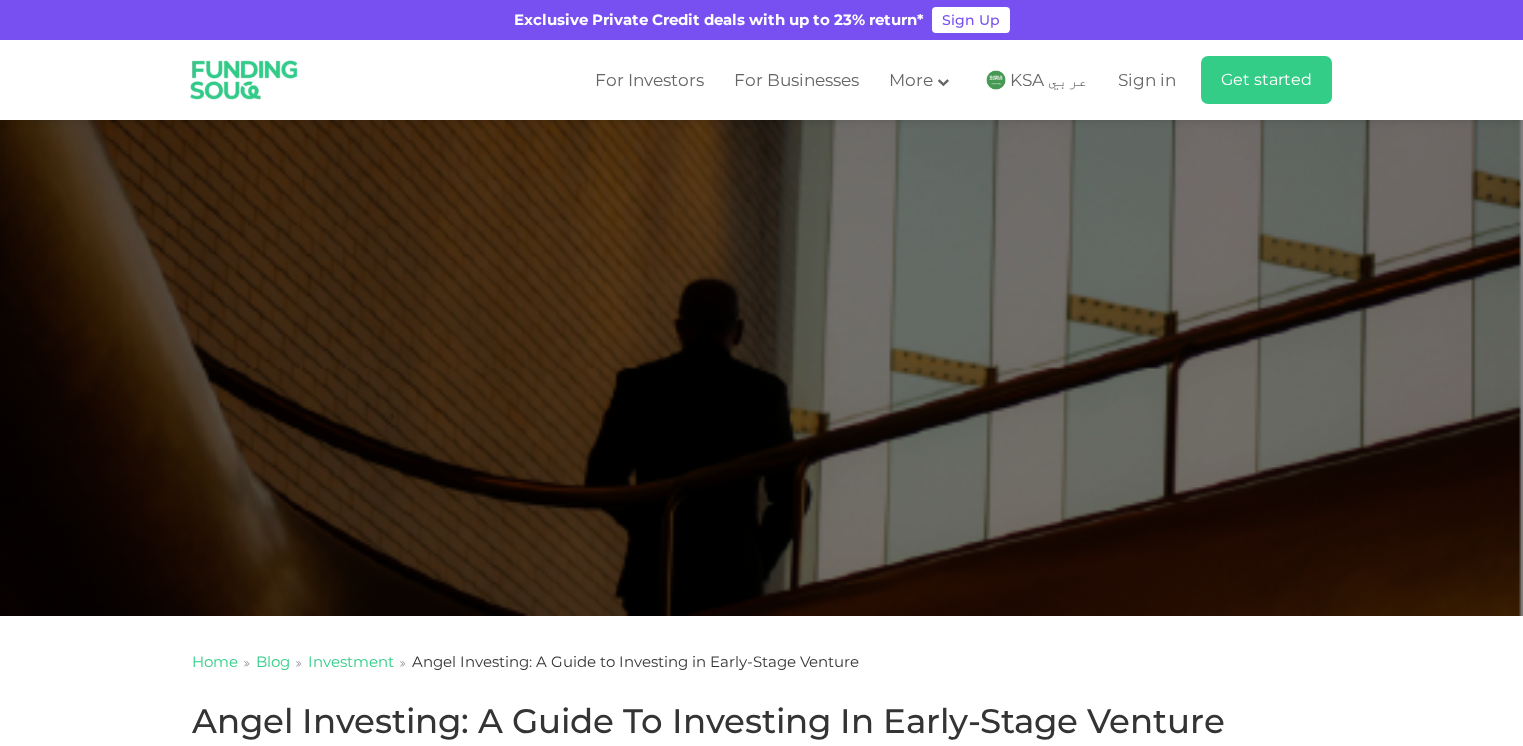 scroll, scrollTop: 0, scrollLeft: 0, axis: both 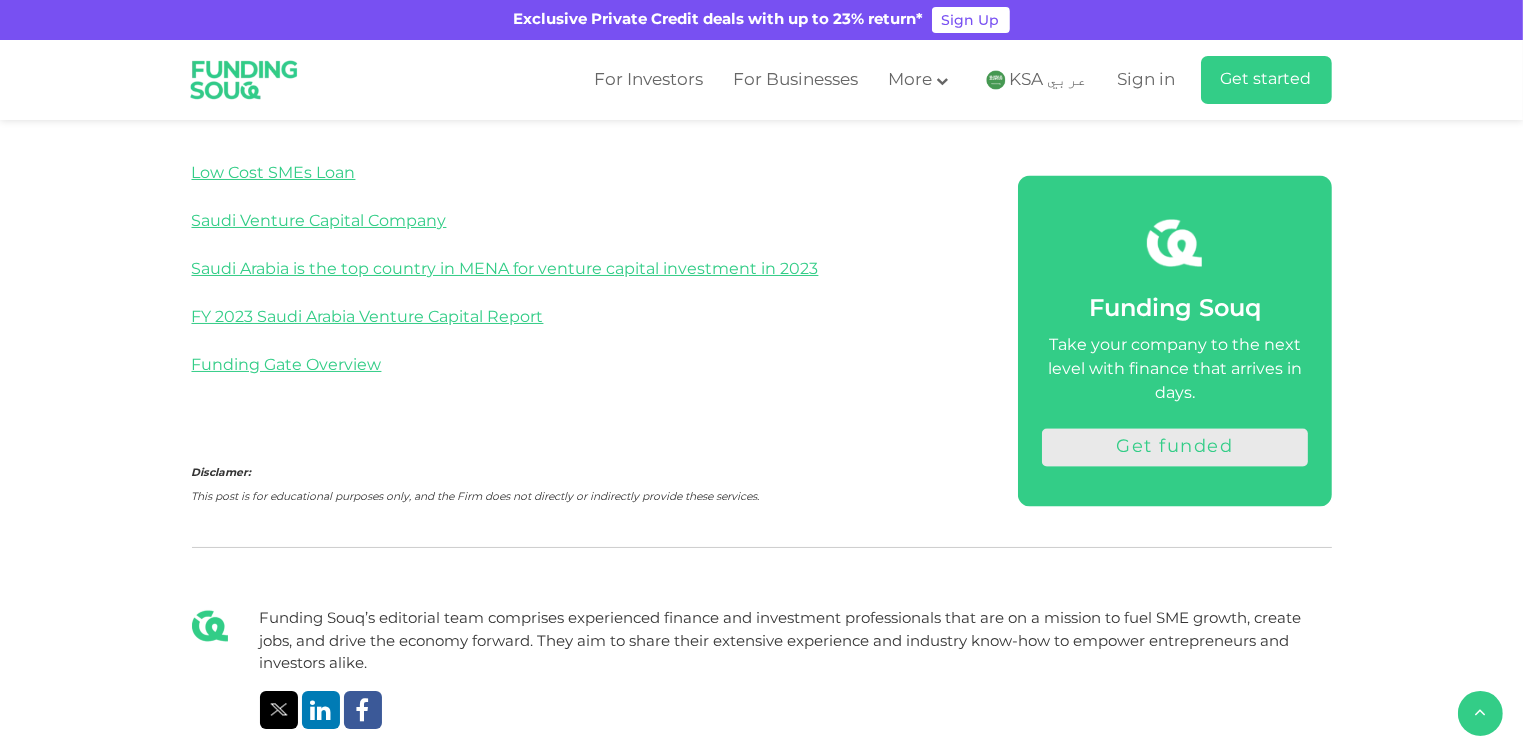 click on "Get funded" at bounding box center [1175, 448] 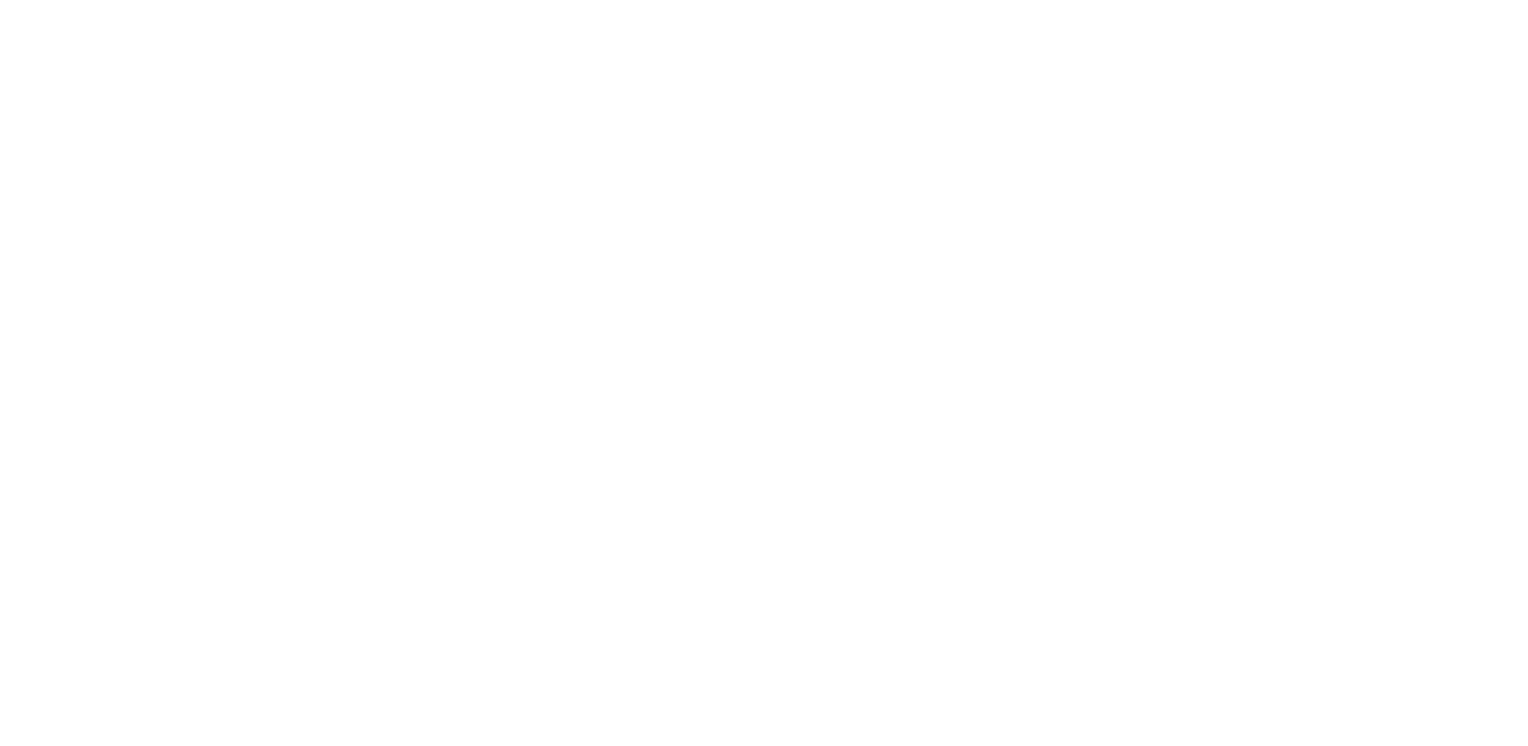 scroll, scrollTop: 0, scrollLeft: 0, axis: both 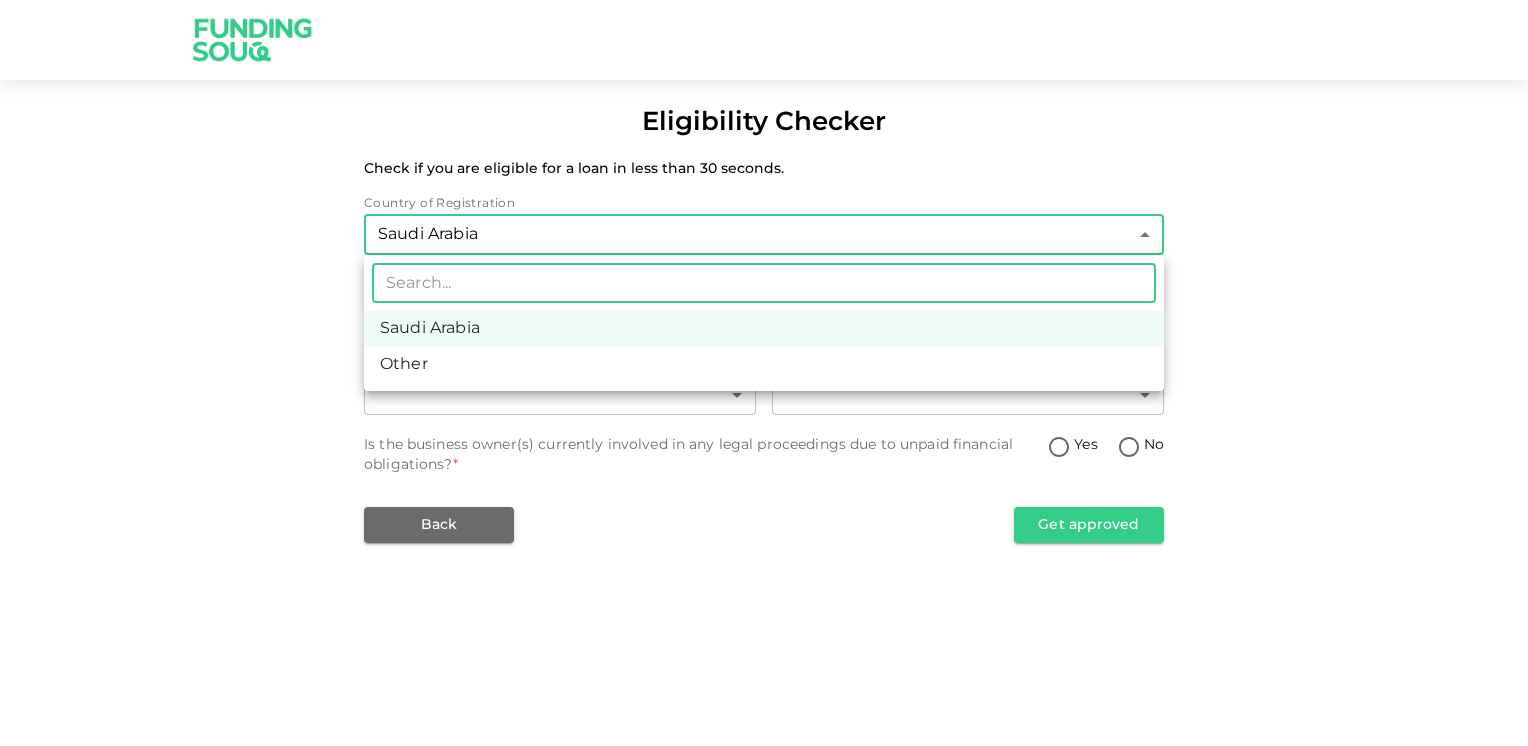 click on "Eligibility Checker Check if you are eligible for a loan in less than 30 seconds.   Country of Registration Saudi Arabia 2 ​   Years of operations * ​ ​   Revenue * ​ ​   How much financing do you need? * ​ ​   For how long do you need the financing? * ​ ​ Is the business owner(s) currently involved in any legal proceedings due to unpaid financial obligations? * Yes No Back Get approved
​ Saudi Arabia Other" at bounding box center [764, 373] 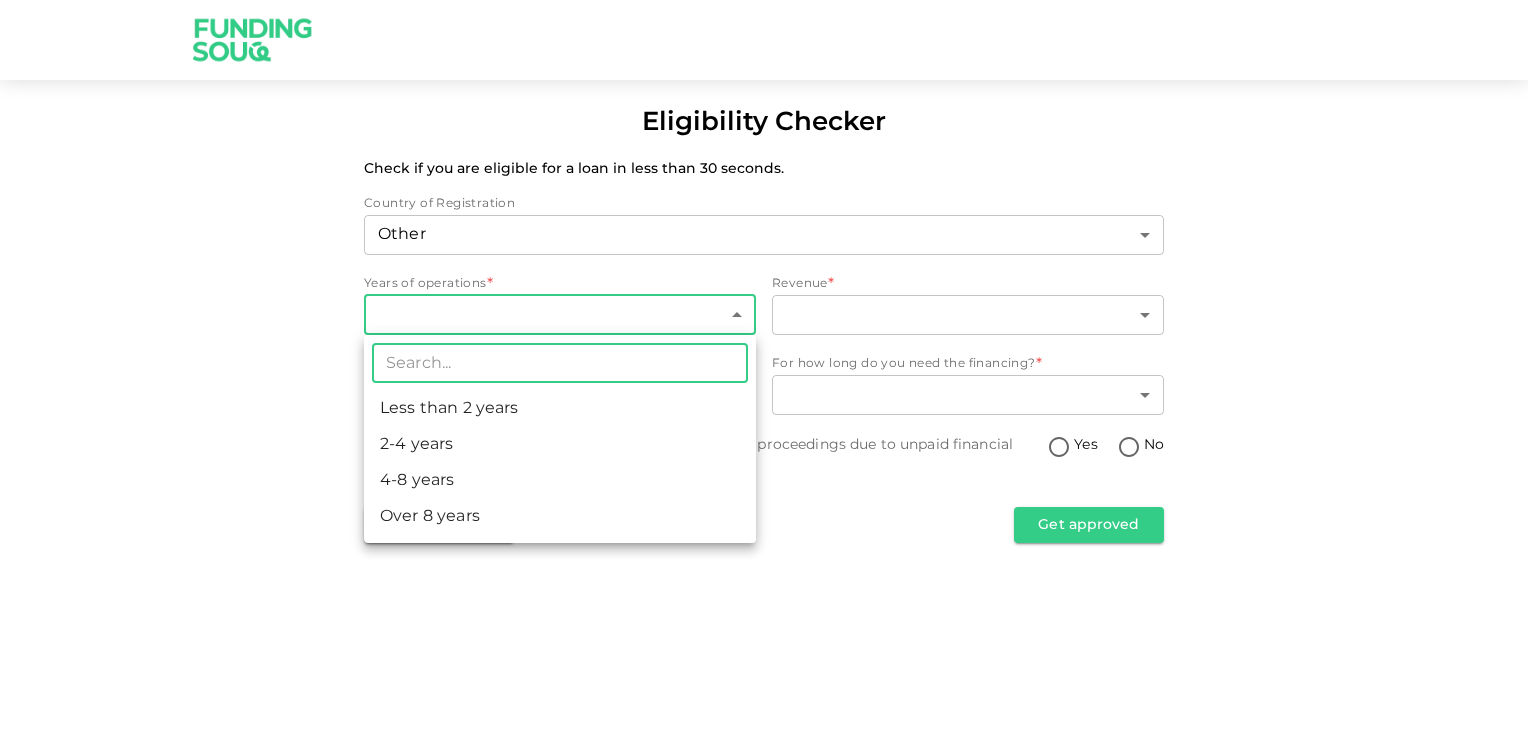click on "Eligibility Checker Check if you are eligible for a loan in less than 30 seconds.   Country of Registration Other 3 ​   Years of operations * ​ ​   Revenue * ​ ​   How much financing do you need? * ​ ​   For how long do you need the financing? * ​ ​ Is the business owner(s) currently involved in any legal proceedings due to unpaid financial obligations? * Yes No Back Get approved
​ Less than 2 years 2-4 years 4-8 years Over 8 years" at bounding box center [764, 373] 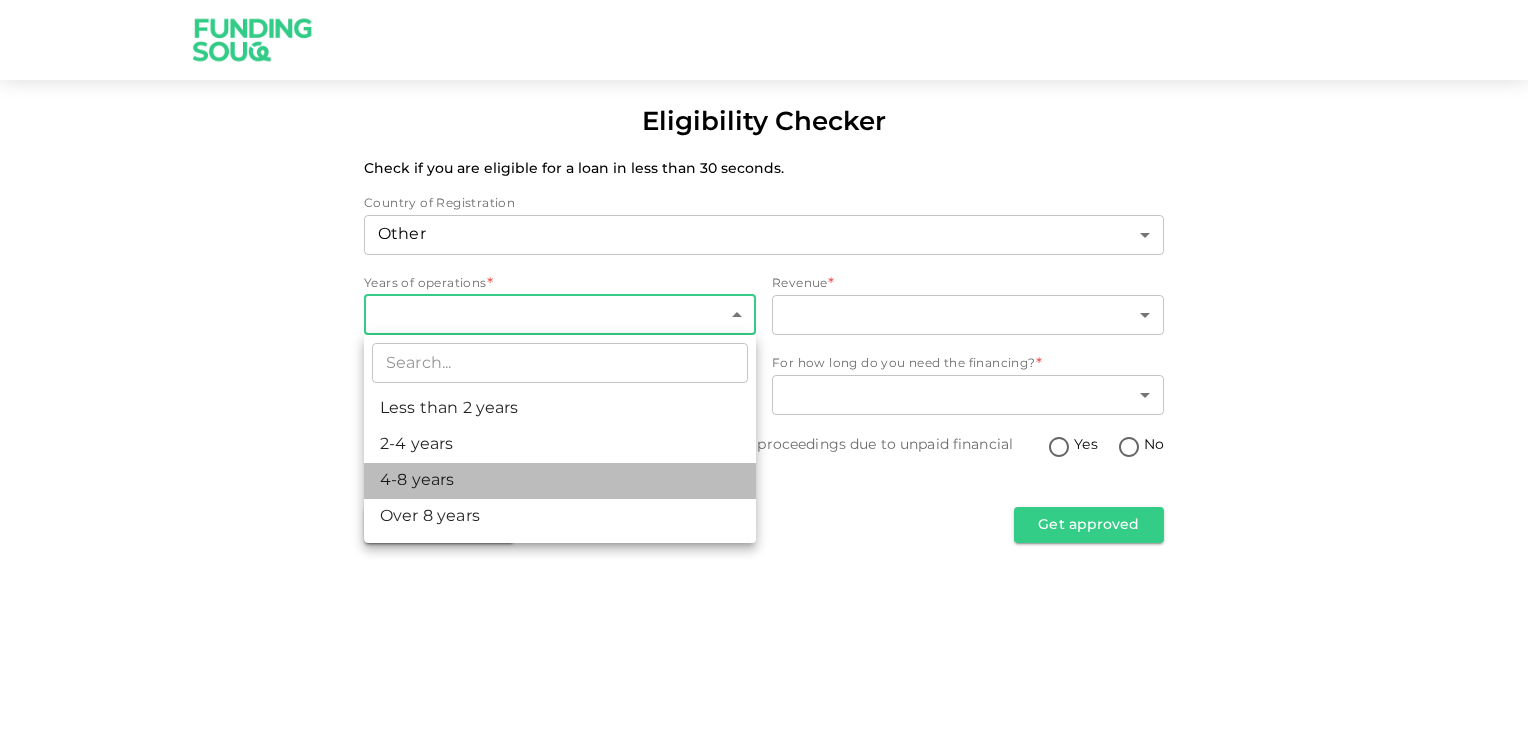 click on "4-8 years" at bounding box center [560, 481] 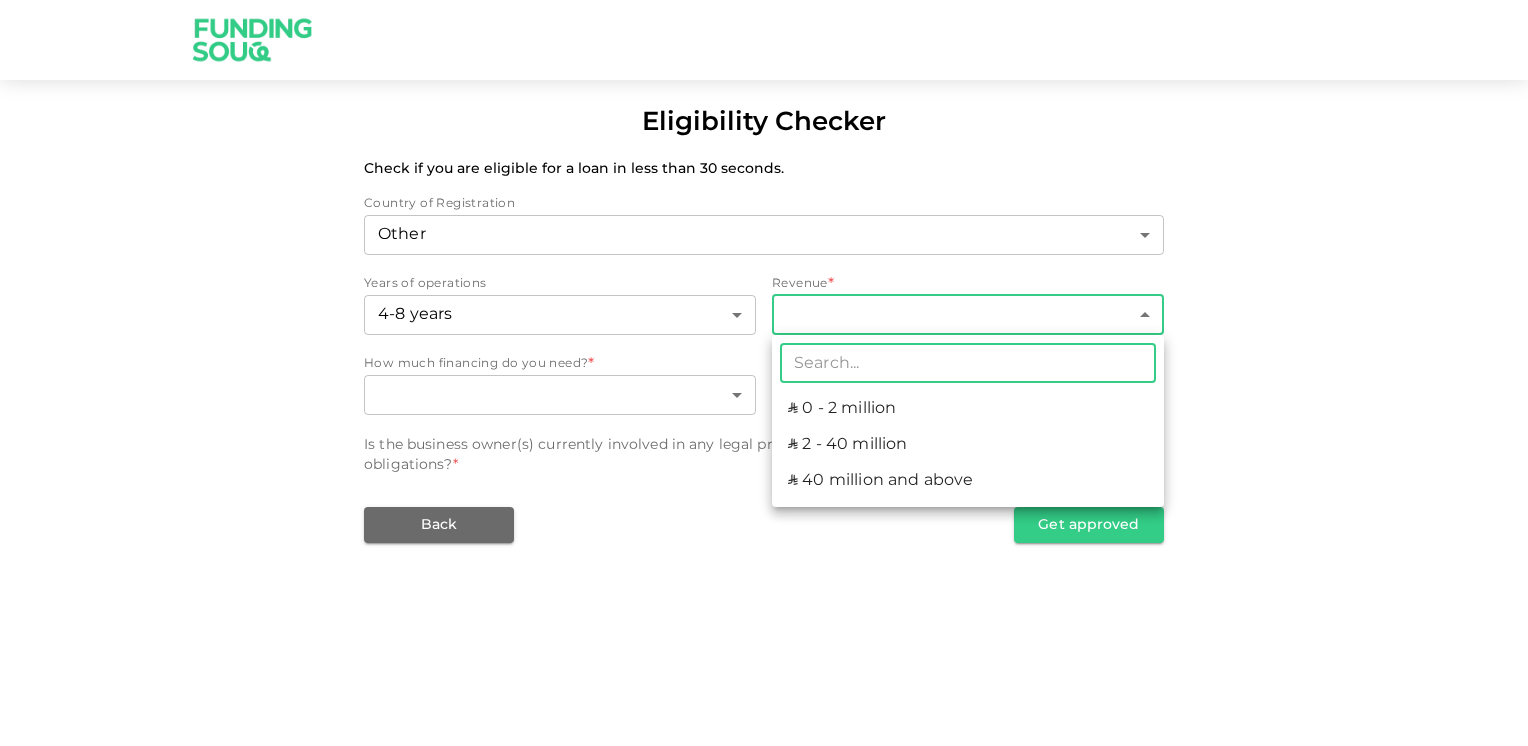 click on "Eligibility Checker Check if you are eligible for a loan in less than 30 seconds.   Country of Registration Other 3 ​   Years of operations 4-8 years 3 ​   Revenue * ​ ​   How much financing do you need? * ​ ​   For how long do you need the financing? * ​ ​ Is the business owner(s) currently involved in any legal proceedings due to unpaid financial obligations? * Yes No Back Get approved
​ ʢ 0 - 2 million ʢ 2 - 40 million ʢ 40 million and above" at bounding box center [764, 373] 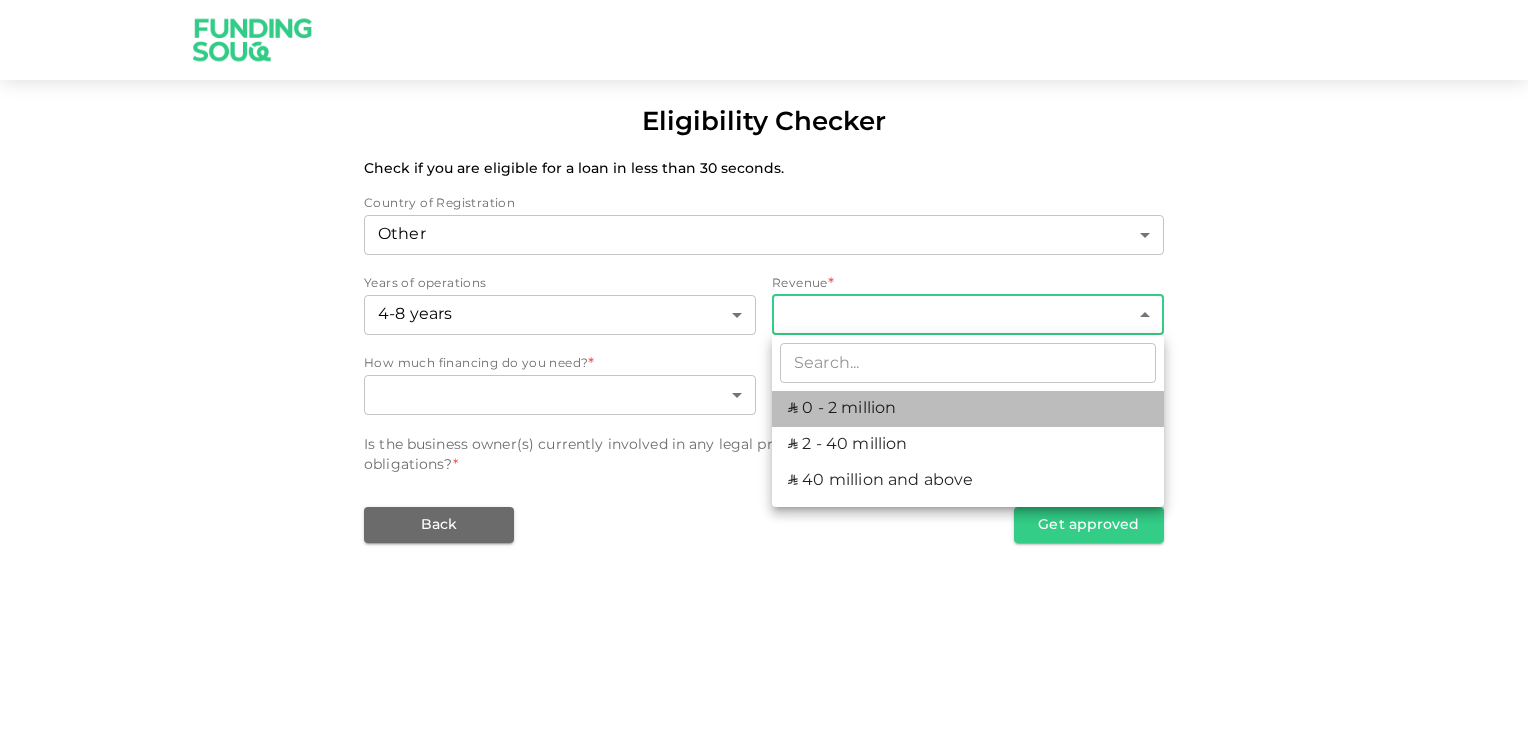 click on "ʢ 0 - 2 million" at bounding box center [968, 409] 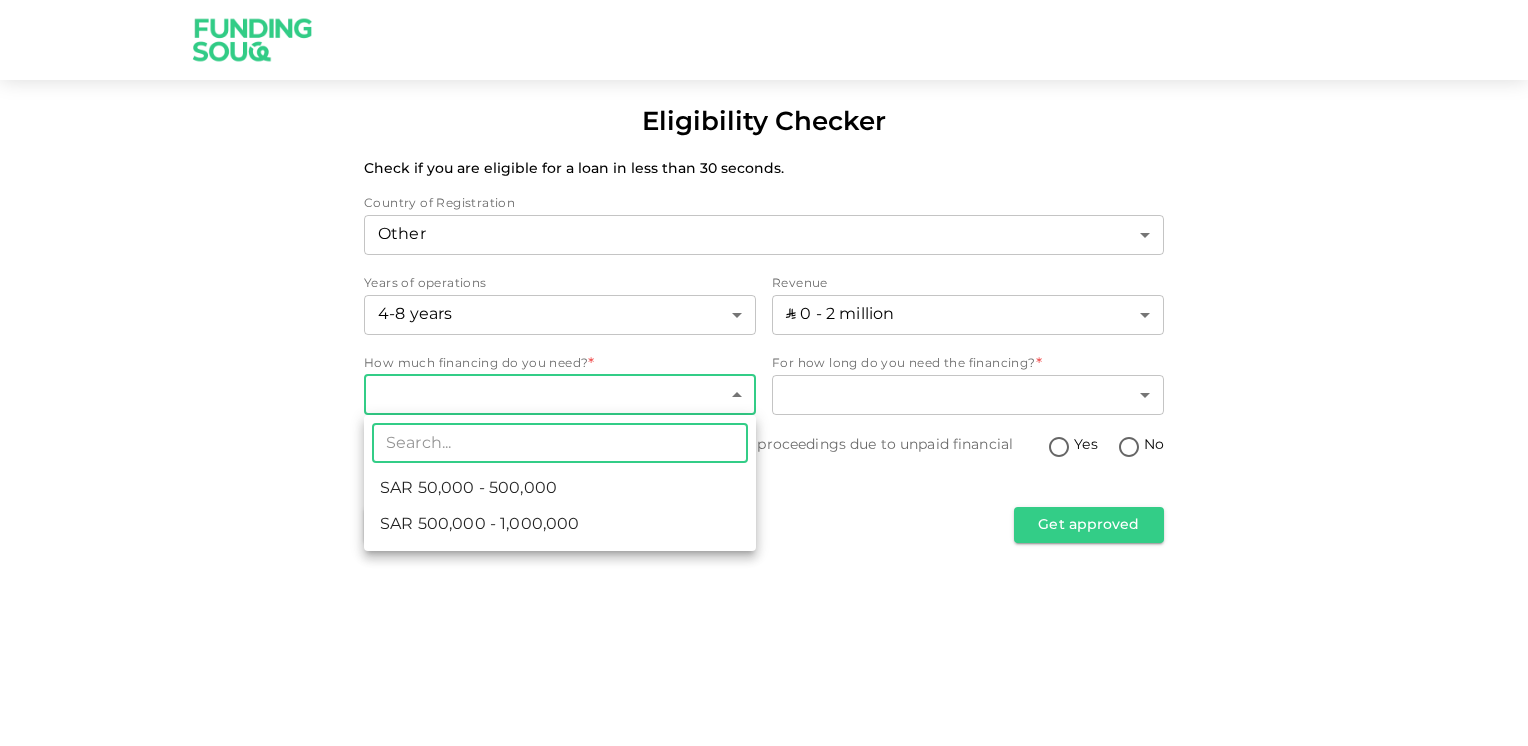 click on "Eligibility Checker Check if you are eligible for a loan in less than 30 seconds.   Country of Registration Other 3 ​   Years of operations 4-8 years 3 ​   Revenue ʢ 0 - 2 million 1 ​   How much financing do you need? * ​ ​   For how long do you need the financing? * ​ ​ Is the business owner(s) currently involved in any legal proceedings due to unpaid financial obligations? * Yes No Back Get approved
​ SAR 50,000 - 500,000 SAR 500,000 - 1,000,000" at bounding box center (764, 373) 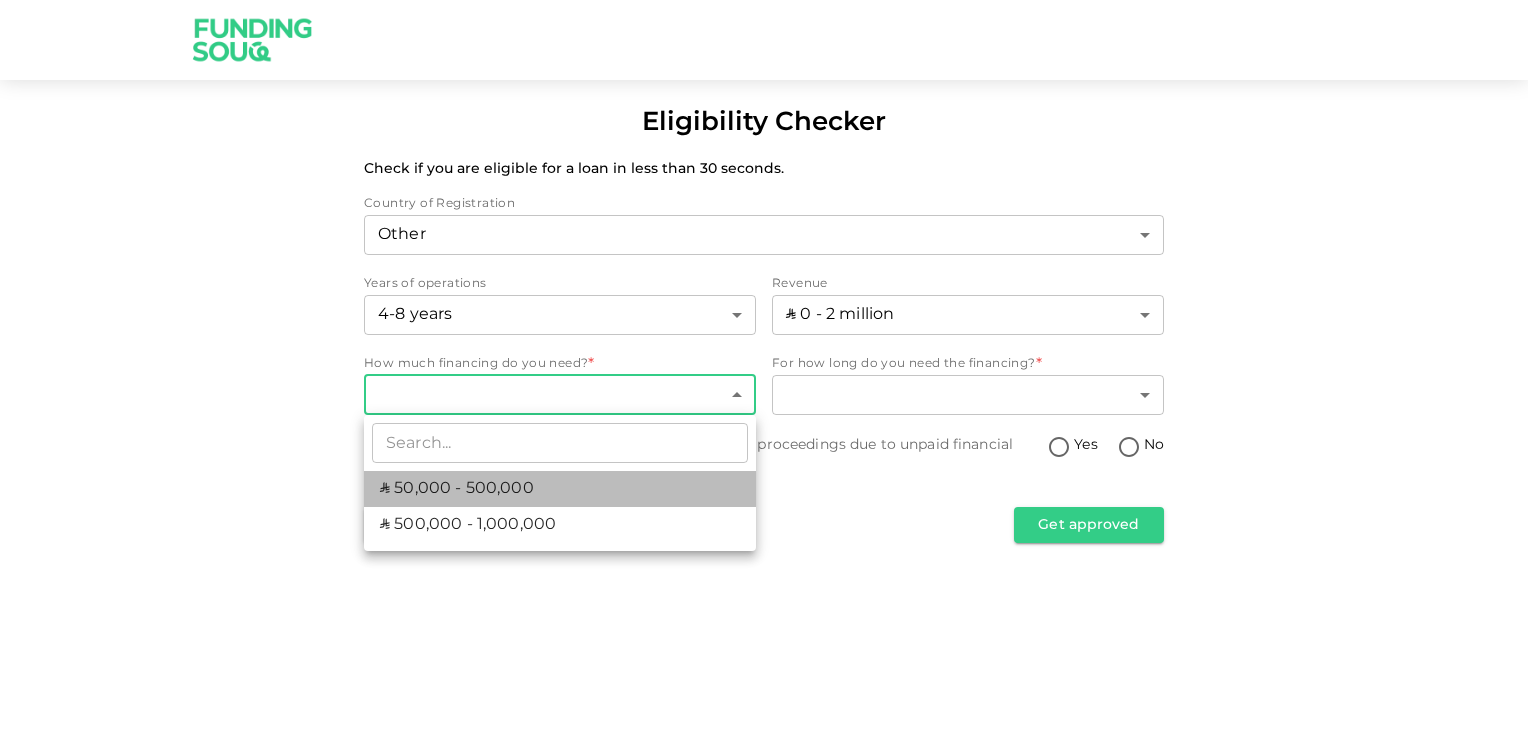 click on "ʢ 50,000 - 500,000" at bounding box center (560, 489) 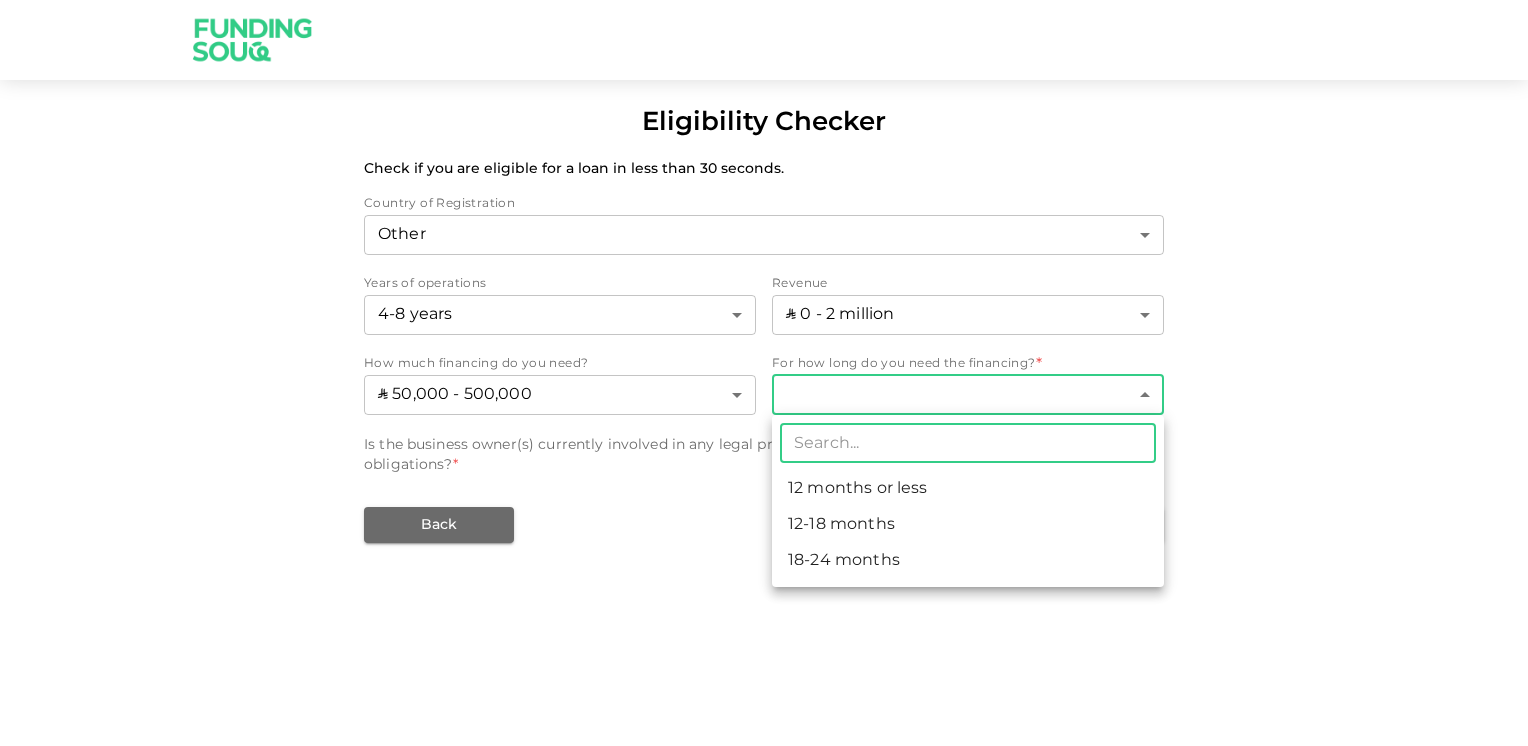 click on "Eligibility Checker Check if you are eligible for a loan in less than 30 seconds.   Country of Registration Other 3 ​   Years of operations 4-8 years 3 ​   Revenue ʢ 0 - 2 million 1 ​   How much financing do you need? ʢ 50,000 - 500,000 1 ​   For how long do you need the financing? * ​ ​ Is the business owner(s) currently involved in any legal proceedings due to unpaid financial obligations? * Yes No Back Get approved
​ 12 months or less  12-18 months 18-24 months" at bounding box center [764, 373] 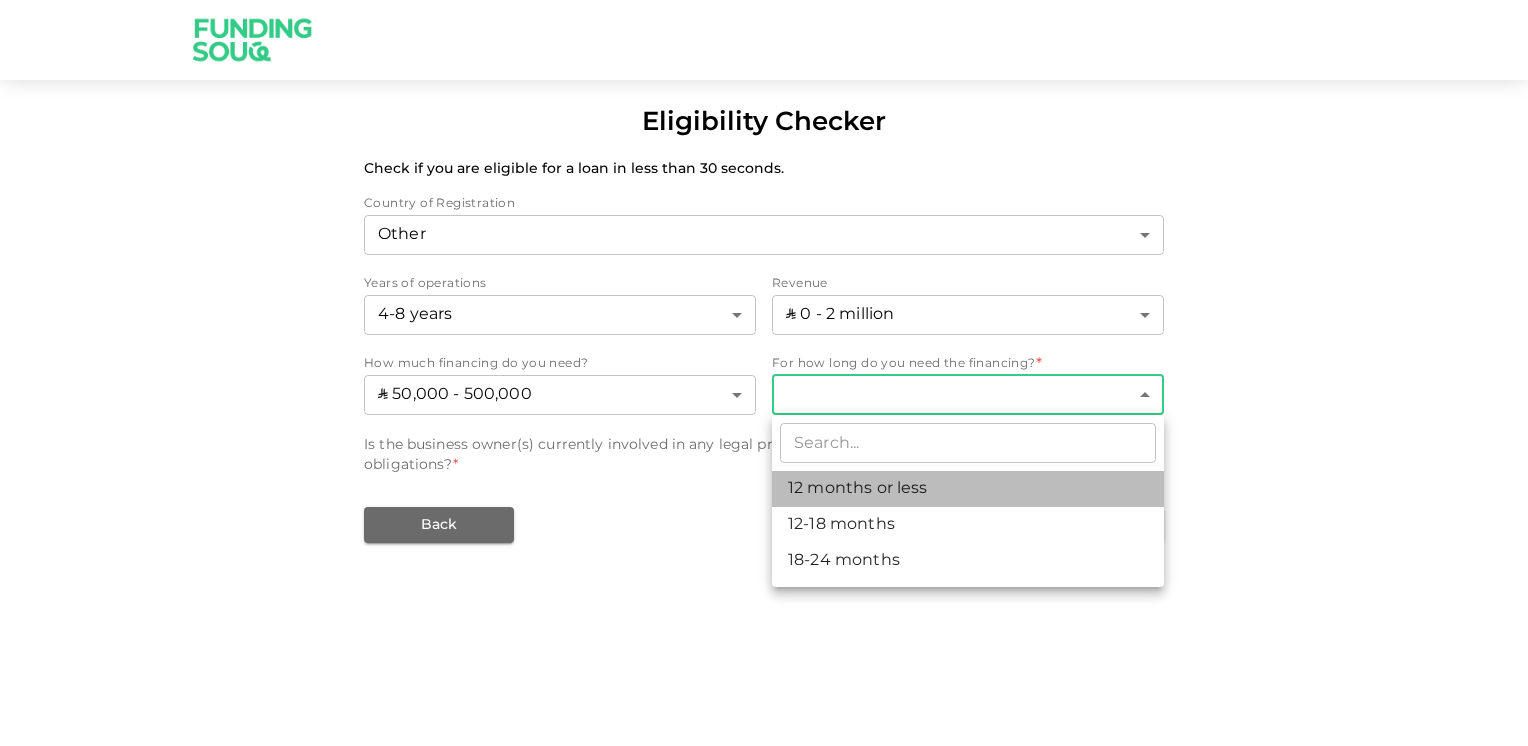 click on "12 months or less" at bounding box center [968, 489] 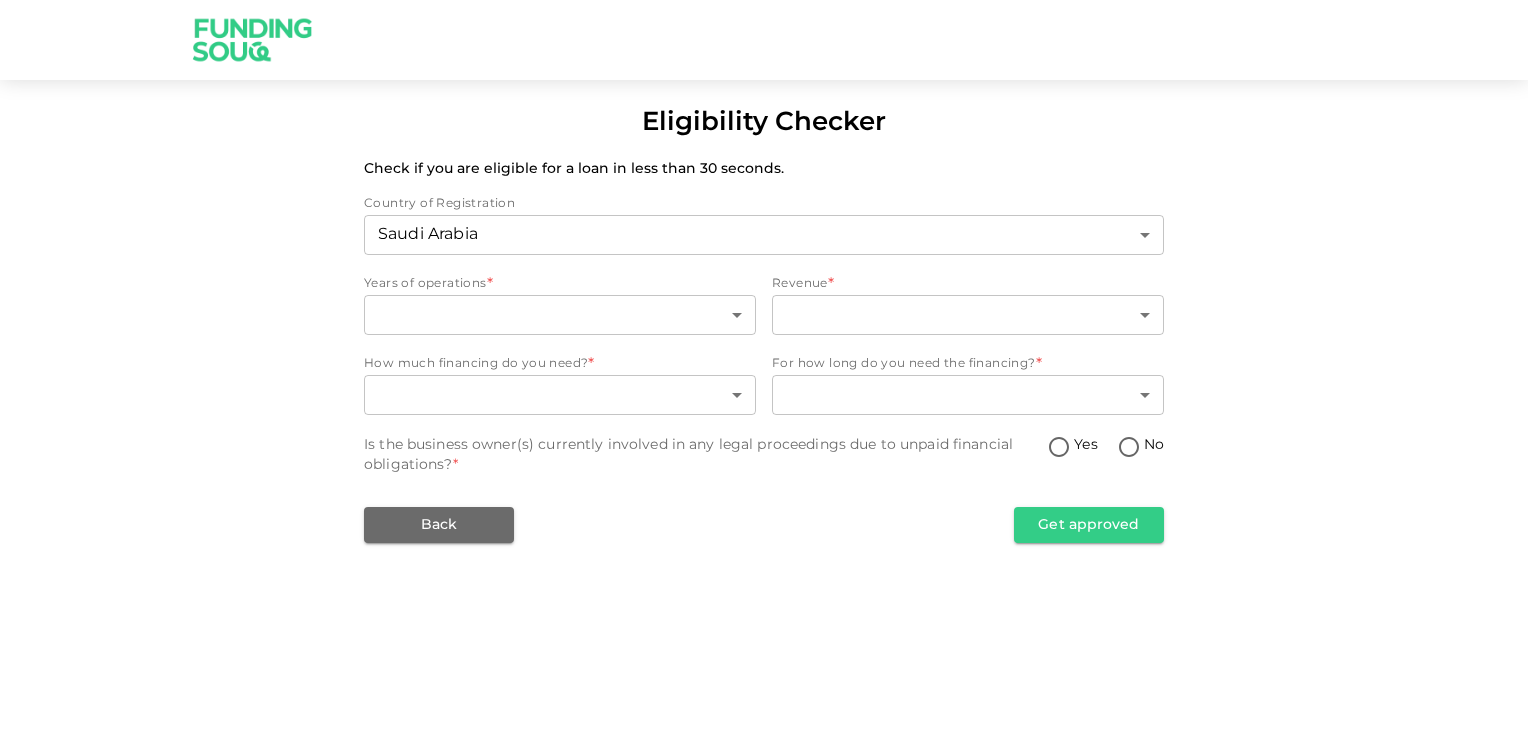 scroll, scrollTop: 0, scrollLeft: 0, axis: both 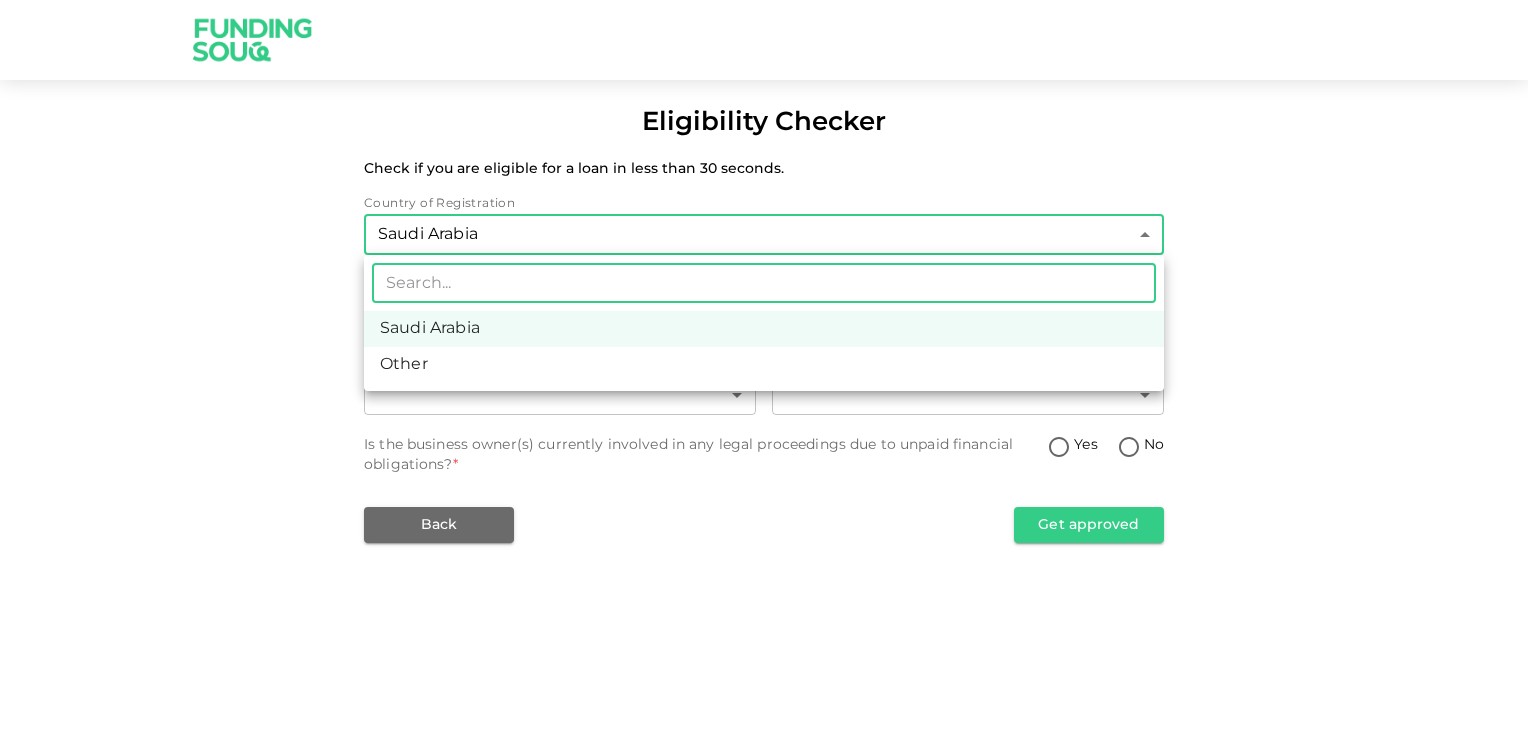 click on "Eligibility Checker Check if you are eligible for a loan in less than 30 seconds.   Country of Registration [COUNTRY] 2 ​   Years of operations * ​ ​   Revenue * ​ ​   How much financing do you need? * ​ ​   For how long do you need the financing? * ​ ​ Is the business owner(s) currently involved in any legal proceedings due to unpaid financial obligations? * Yes No Back Get approved
​ [COUNTRY] Other" at bounding box center (764, 373) 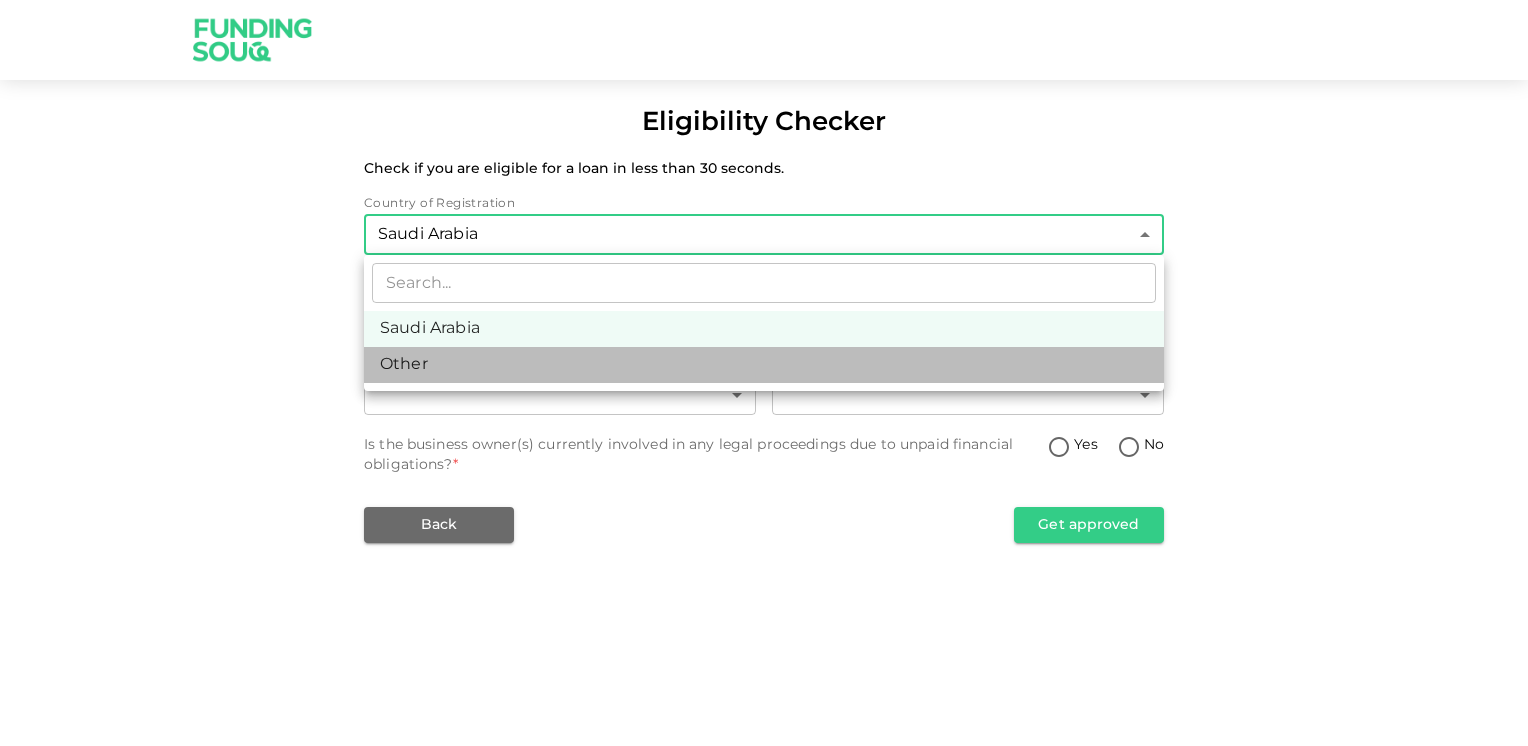 click on "Other" at bounding box center [764, 365] 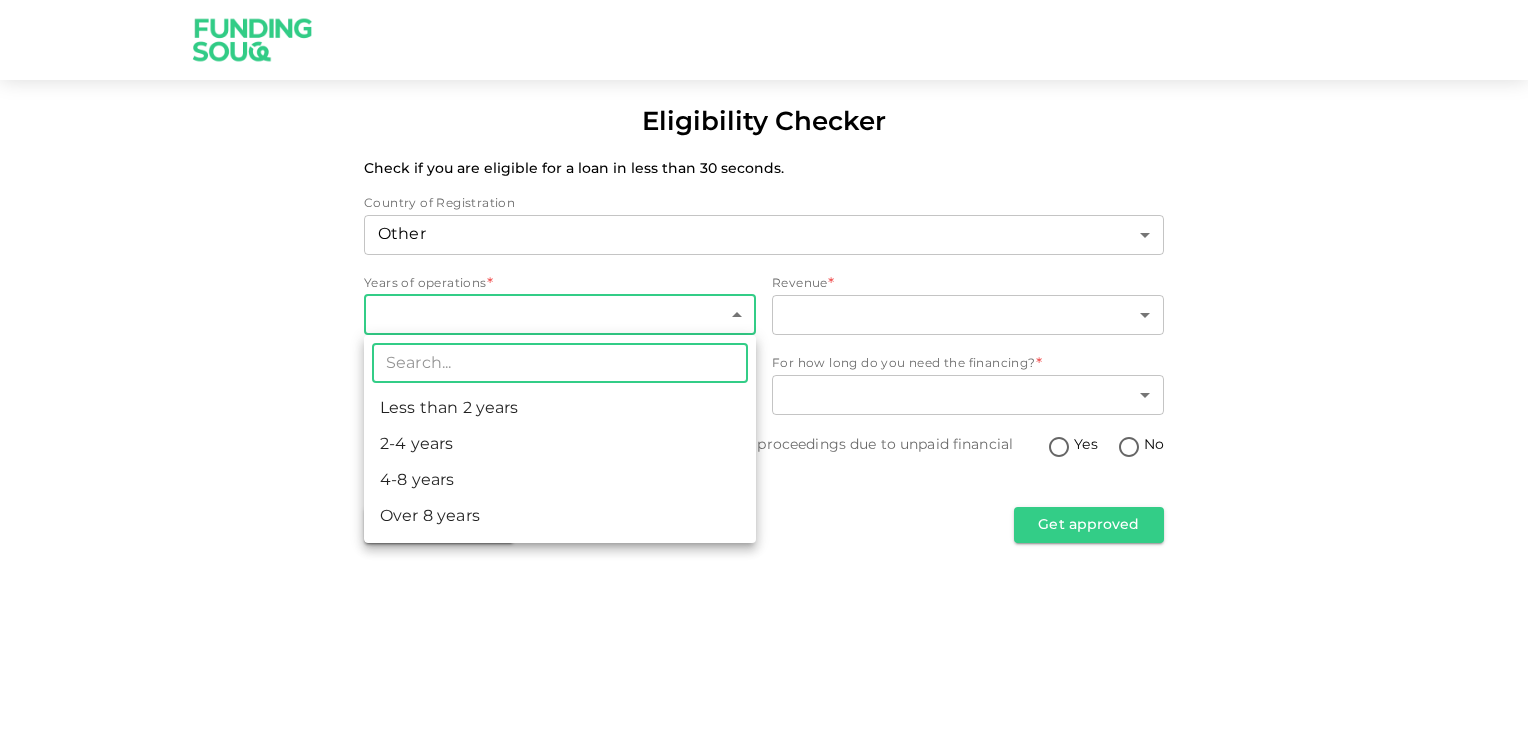 click on "Eligibility Checker Check if you are eligible for a loan in less than 30 seconds.   Country of Registration Other 3 ​   Years of operations * ​ ​   Revenue * ​ ​   How much financing do you need? * ​ ​   For how long do you need the financing? * ​ ​ Is the business owner(s) currently involved in any legal proceedings due to unpaid financial obligations? * Yes No Back Get approved
​ Less than 2 years 2-4 years 4-8 years Over 8 years" at bounding box center [764, 373] 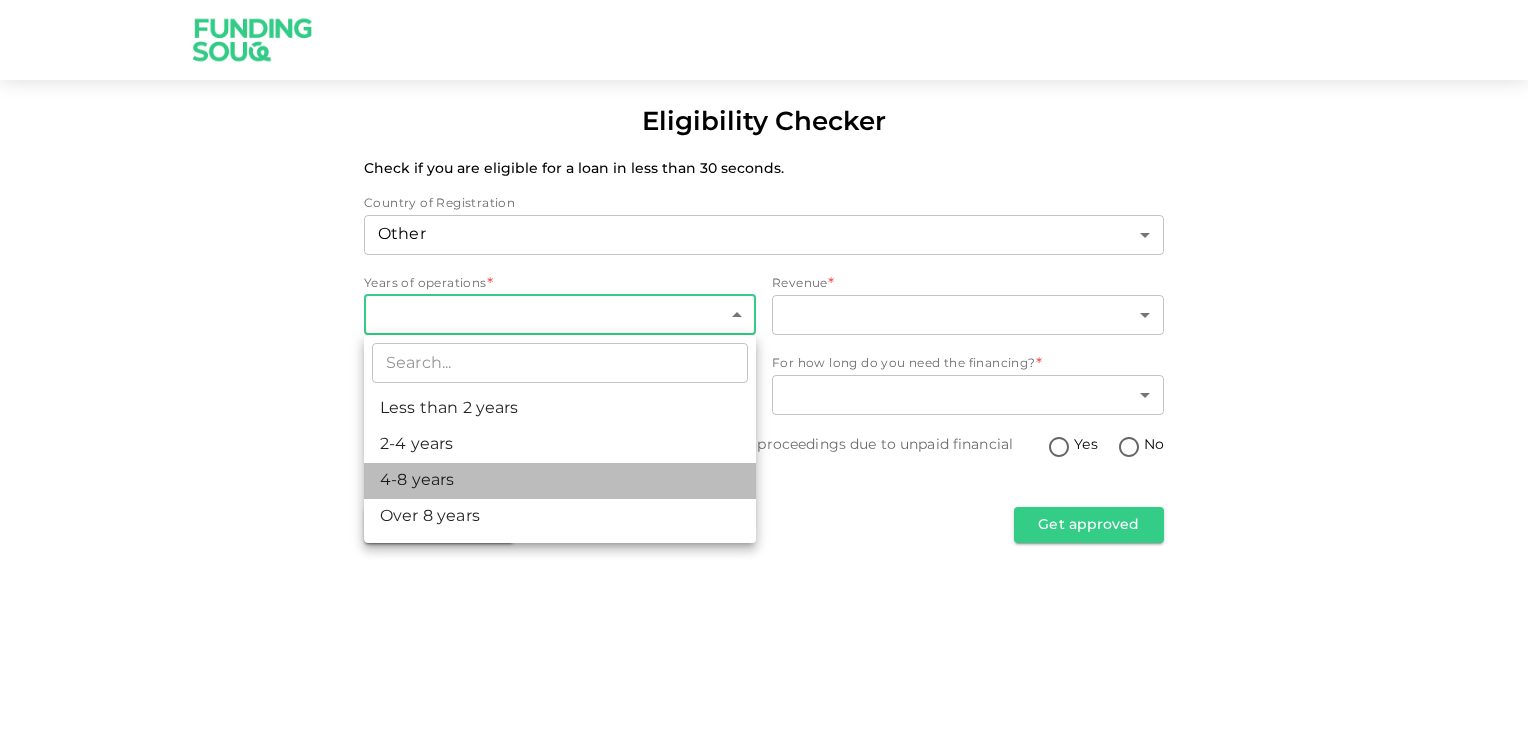 click on "4-8 years" at bounding box center (560, 481) 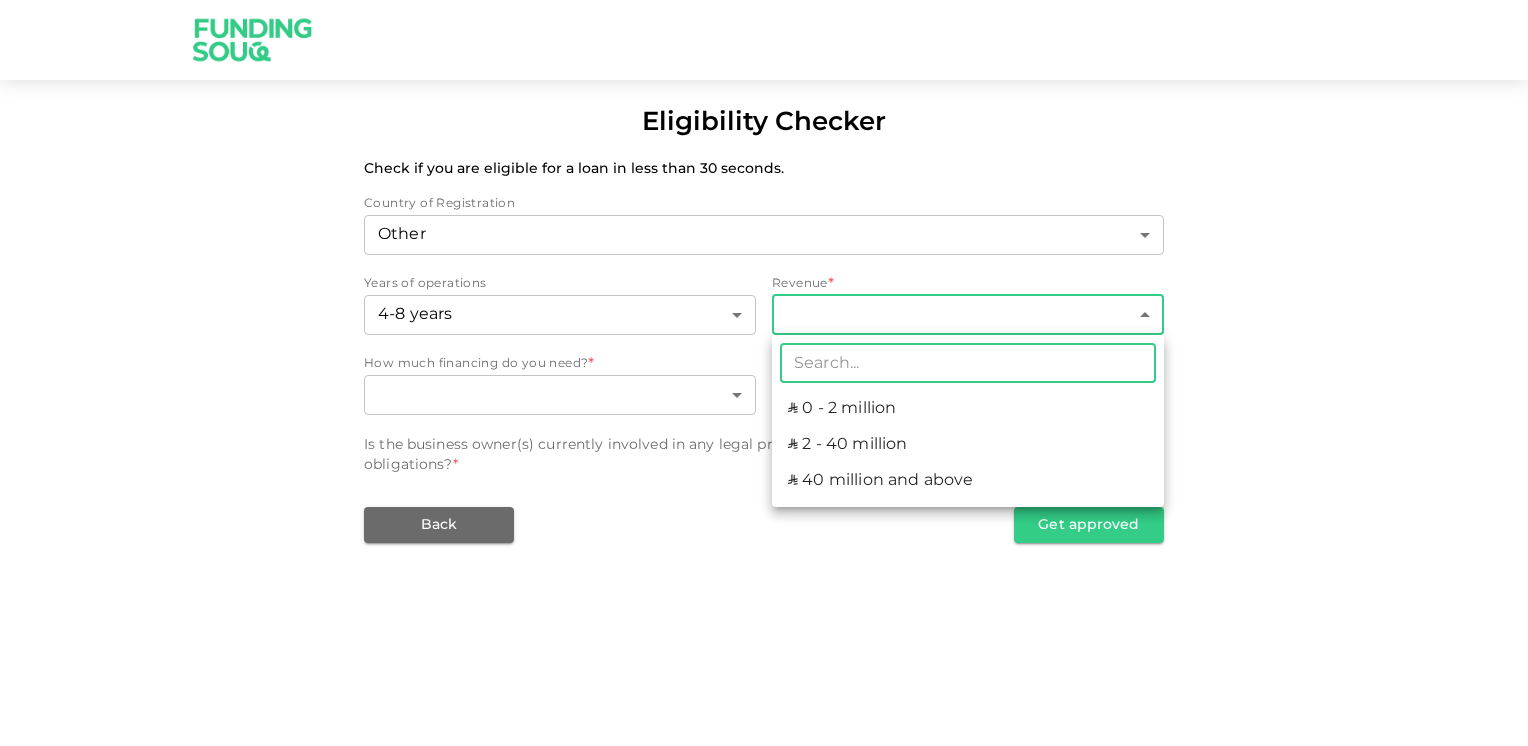 click on "Eligibility Checker Check if you are eligible for a loan in less than 30 seconds.   Country of Registration Other 3 ​   Years of operations 4-8 years 3 ​   Revenue * ​ ​   How much financing do you need? * ​ ​   For how long do you need the financing? * ​ ​ Is the business owner(s) currently involved in any legal proceedings due to unpaid financial obligations? * Yes No Back Get approved
​ ʢ 0 - 2 million ʢ 2 - 40 million ʢ 40 million and above" at bounding box center [764, 373] 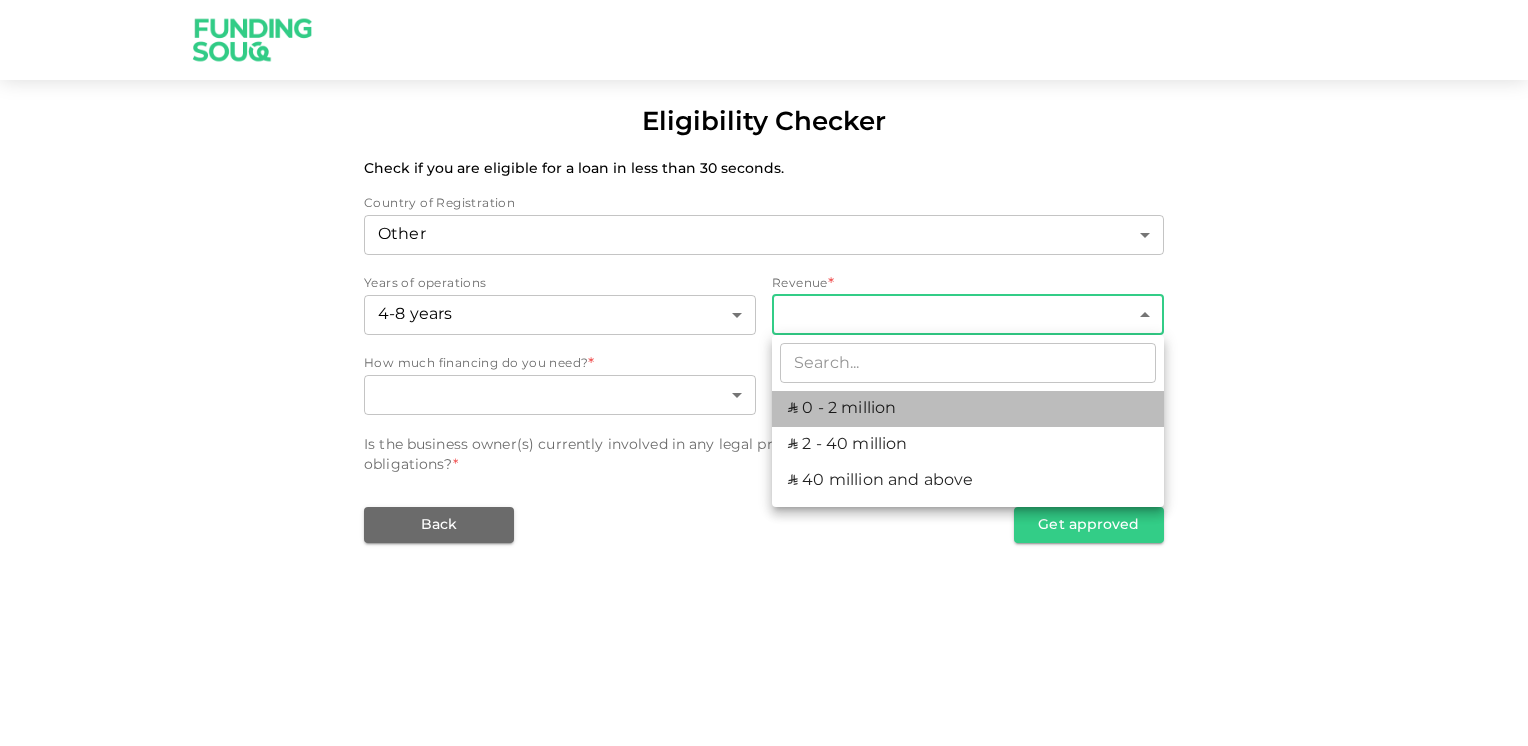 click on "ʢ 0 - 2 million" at bounding box center [968, 409] 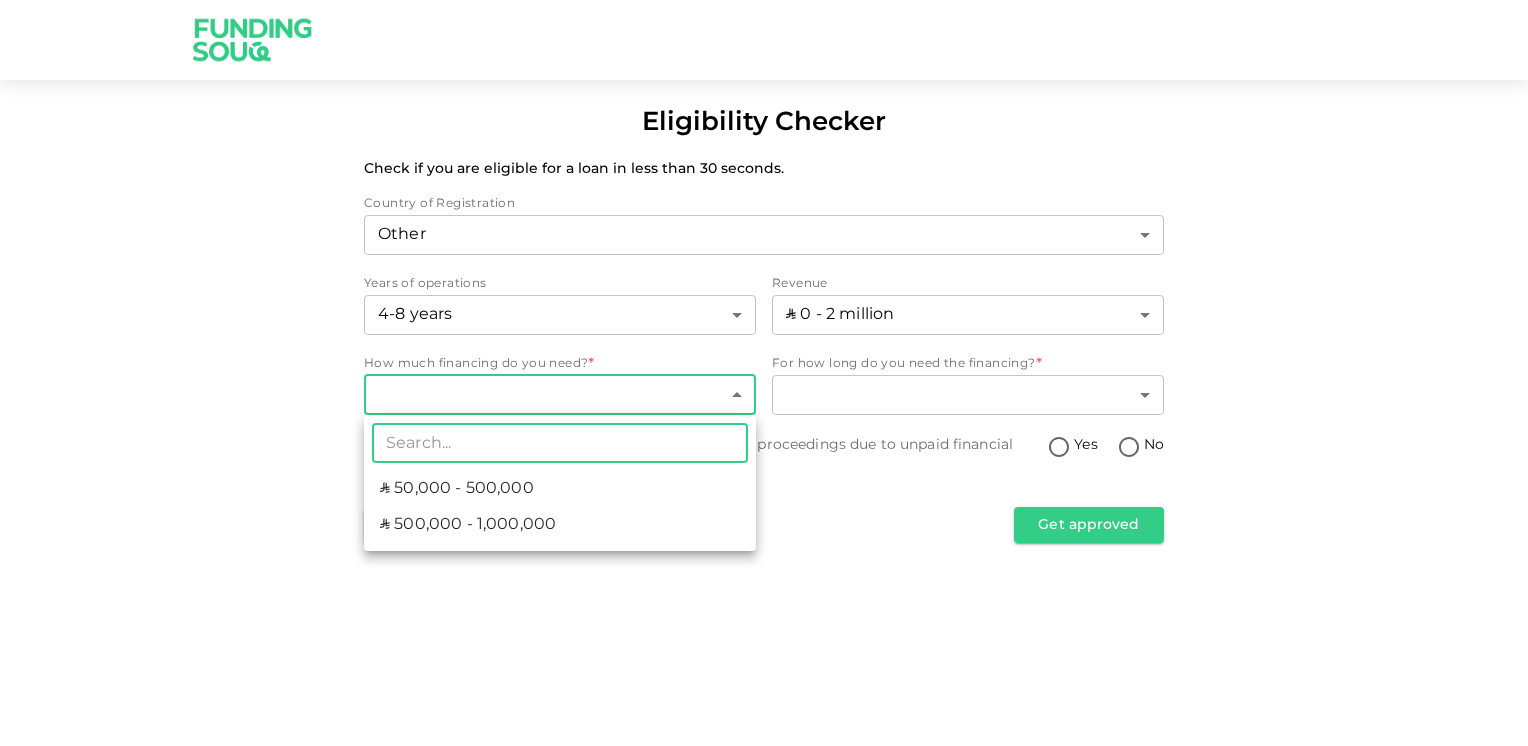 click on "Eligibility Checker Check if you are eligible for a loan in less than 30 seconds.   Country of Registration Other 3 ​   Years of operations 4-8 years 3 ​   Revenue ʢ 0 - 2 million 1 ​   How much financing do you need? * ​ ​   For how long do you need the financing? * ​ ​ Is the business owner(s) currently involved in any legal proceedings due to unpaid financial obligations? * Yes No Back Get approved
​ ʢ 50,000 - 500,000 ʢ 500,000 - 1,000,000" at bounding box center [764, 373] 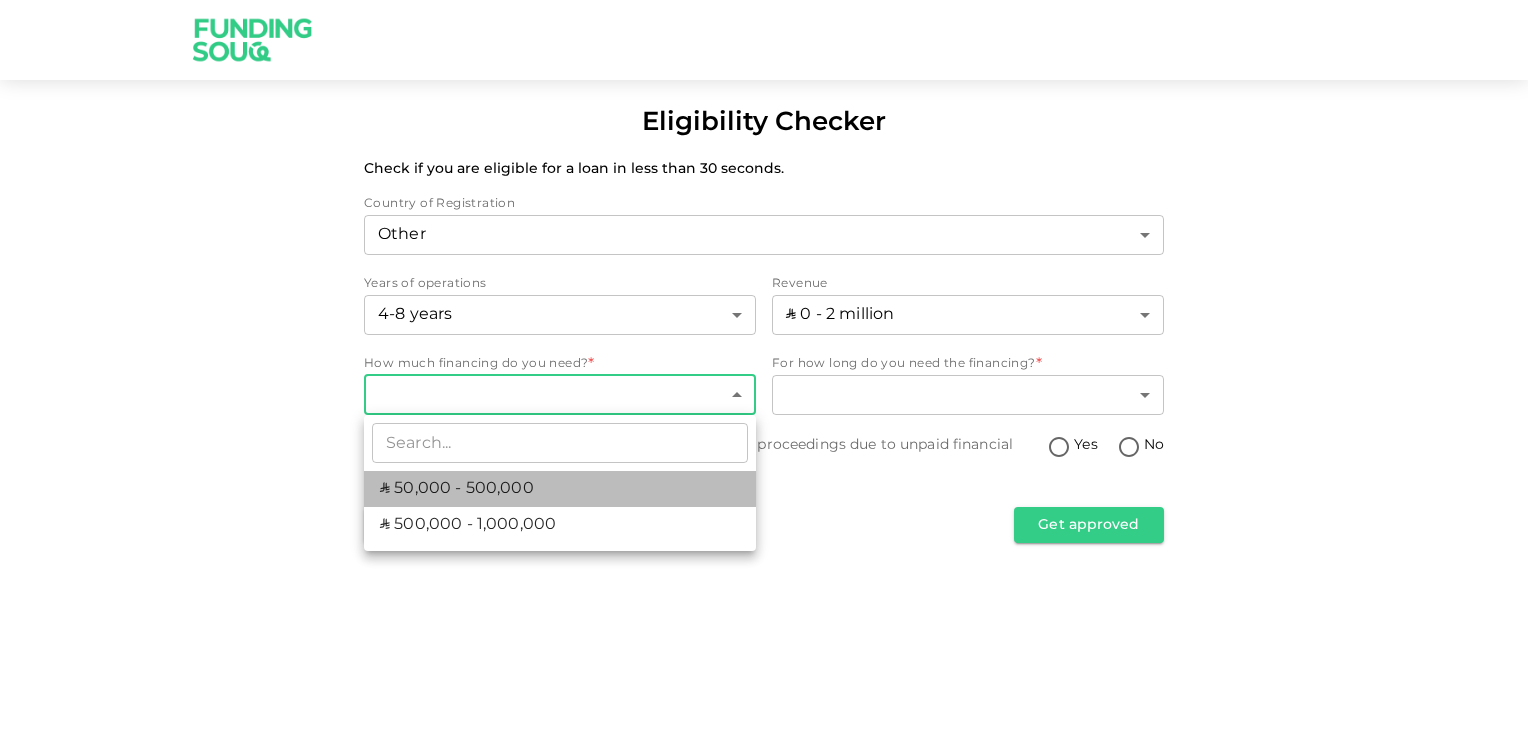 click on "ʢ 50,000 - 500,000" at bounding box center (560, 489) 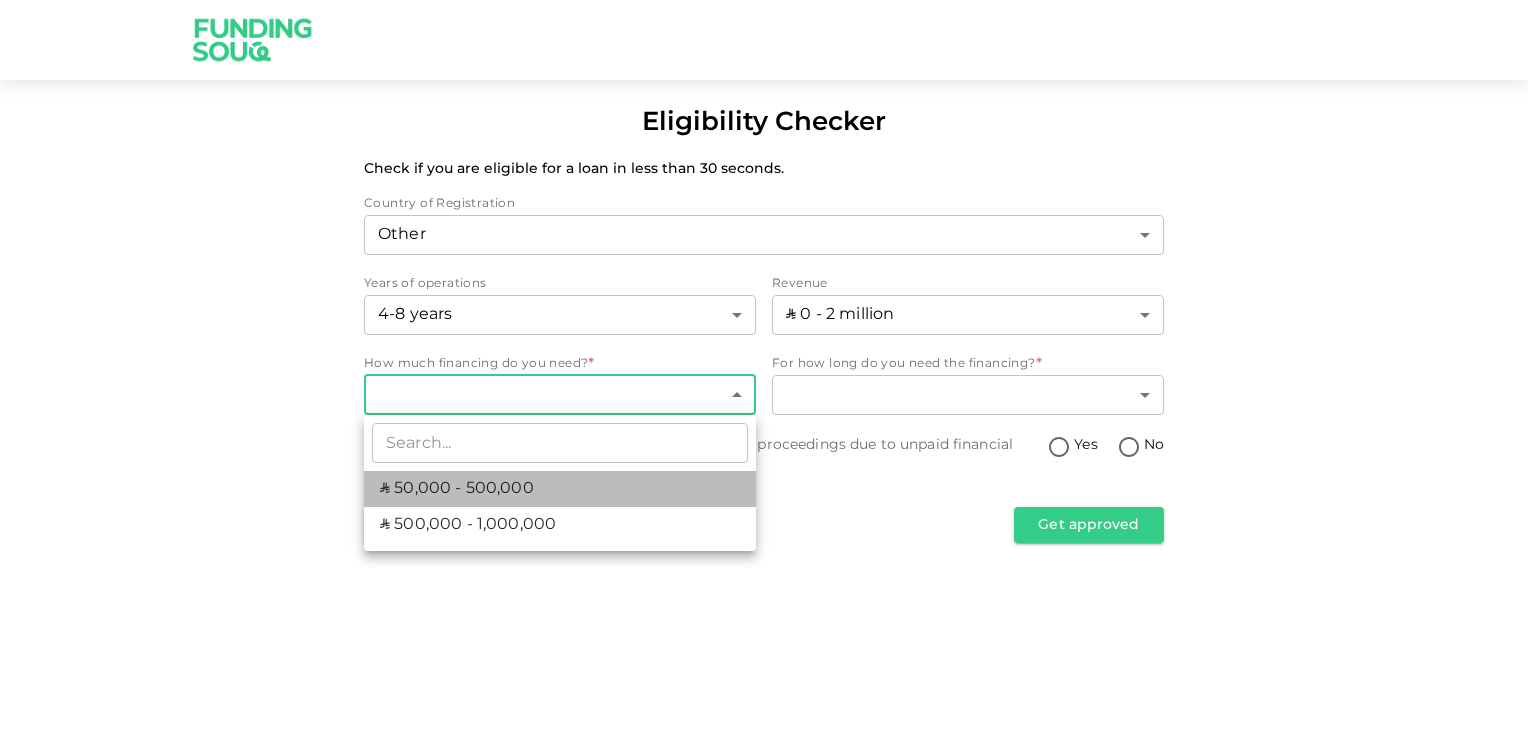 type on "1" 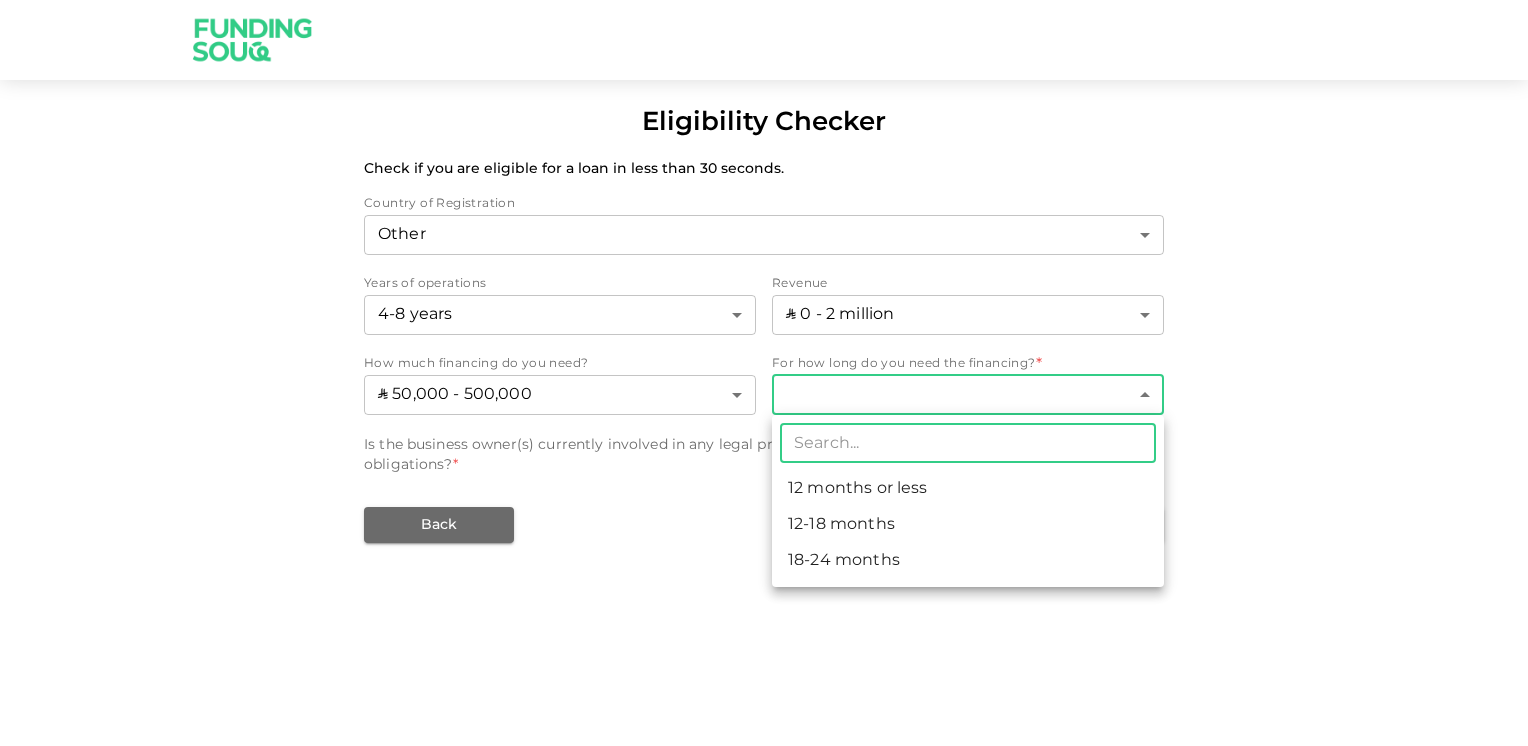 click on "Eligibility Checker Check if you are eligible for a loan in less than 30 seconds.   Country of Registration Other 3 ​   Years of operations 4-8 years 3 ​   Revenue ʢ 0 - 2 million 1 ​   How much financing do you need? ʢ 50,000 - 500,000 1 ​   For how long do you need the financing? * ​ ​ Is the business owner(s) currently involved in any legal proceedings due to unpaid financial obligations? * Yes No Back Get approved
​ 12 months or less  12-18 months 18-24 months" at bounding box center [764, 373] 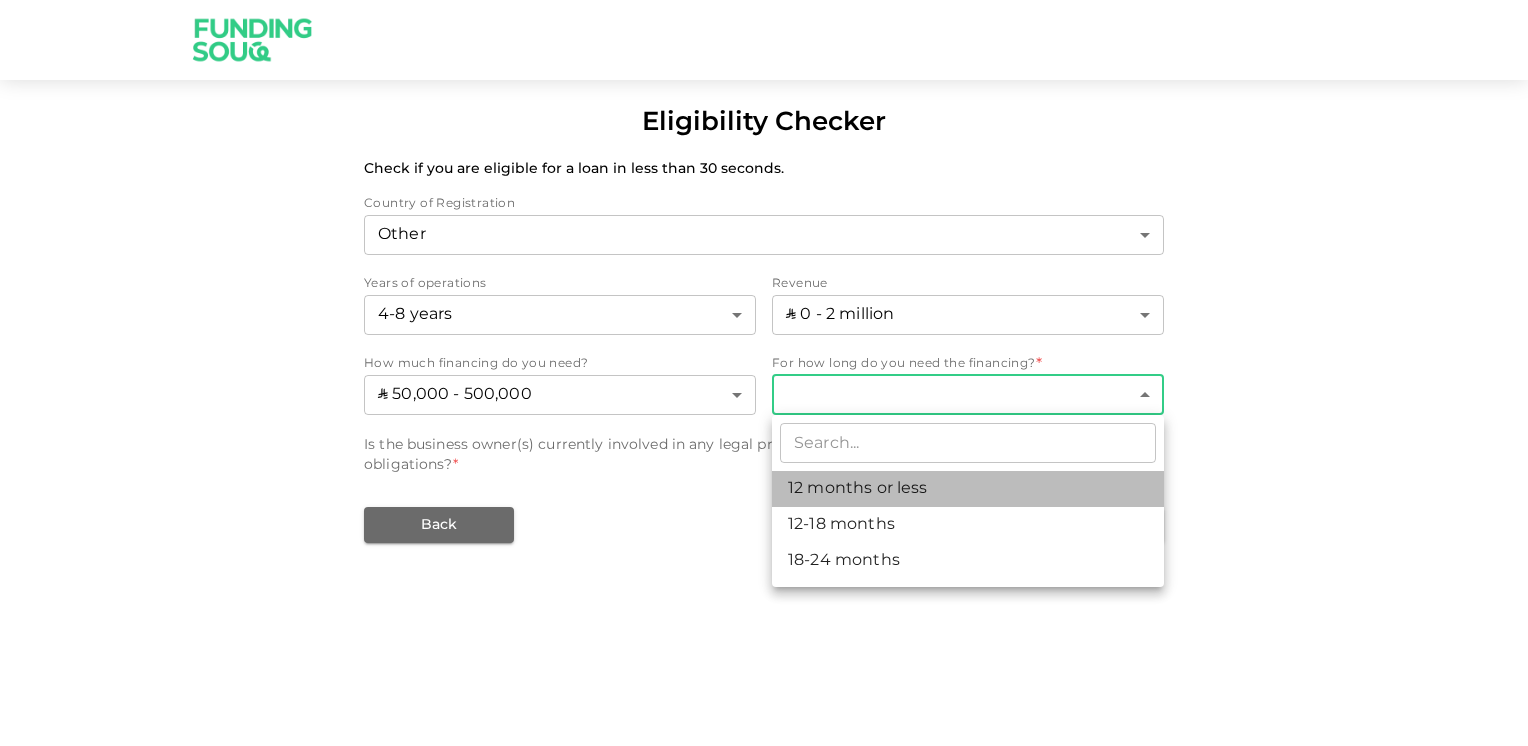 click on "12 months or less" at bounding box center [968, 489] 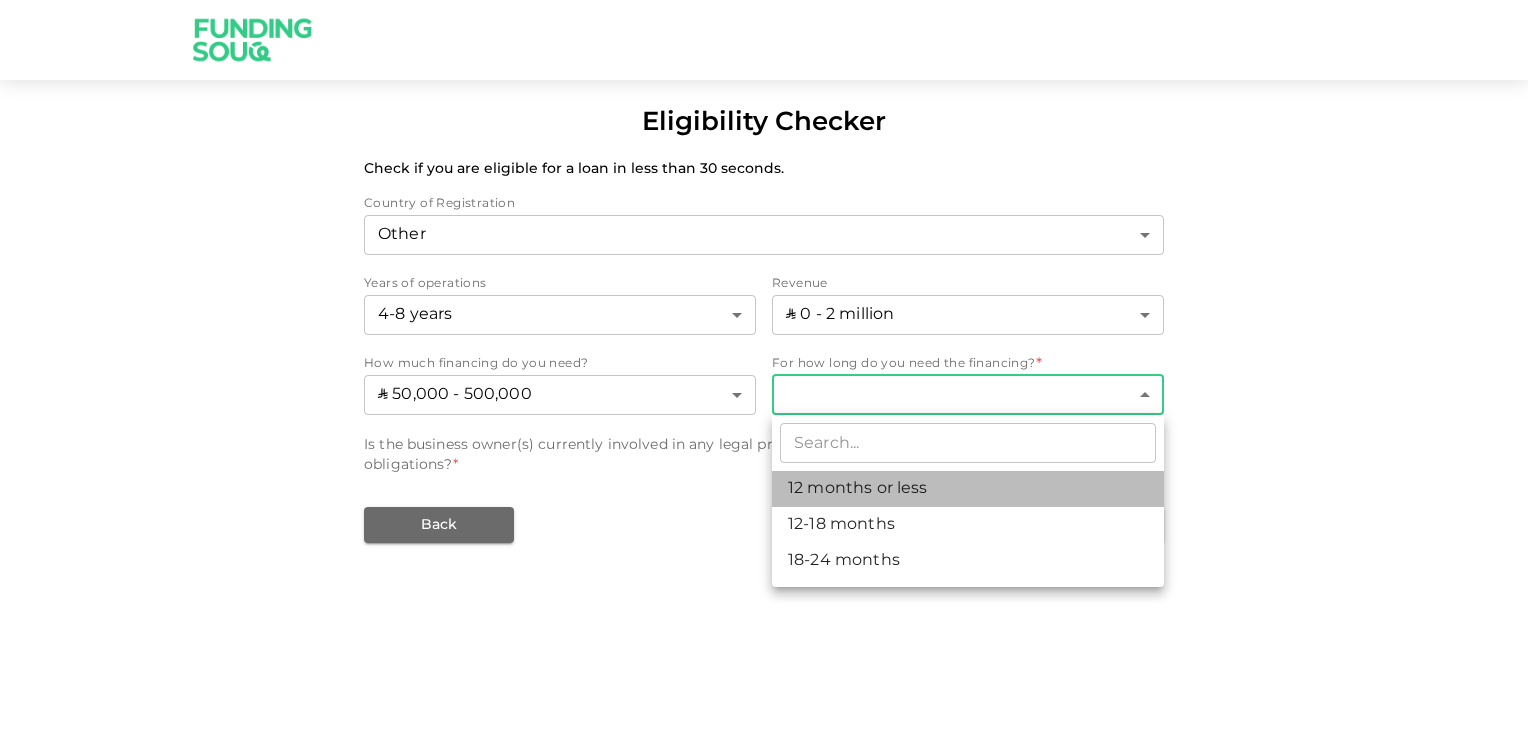 type on "1" 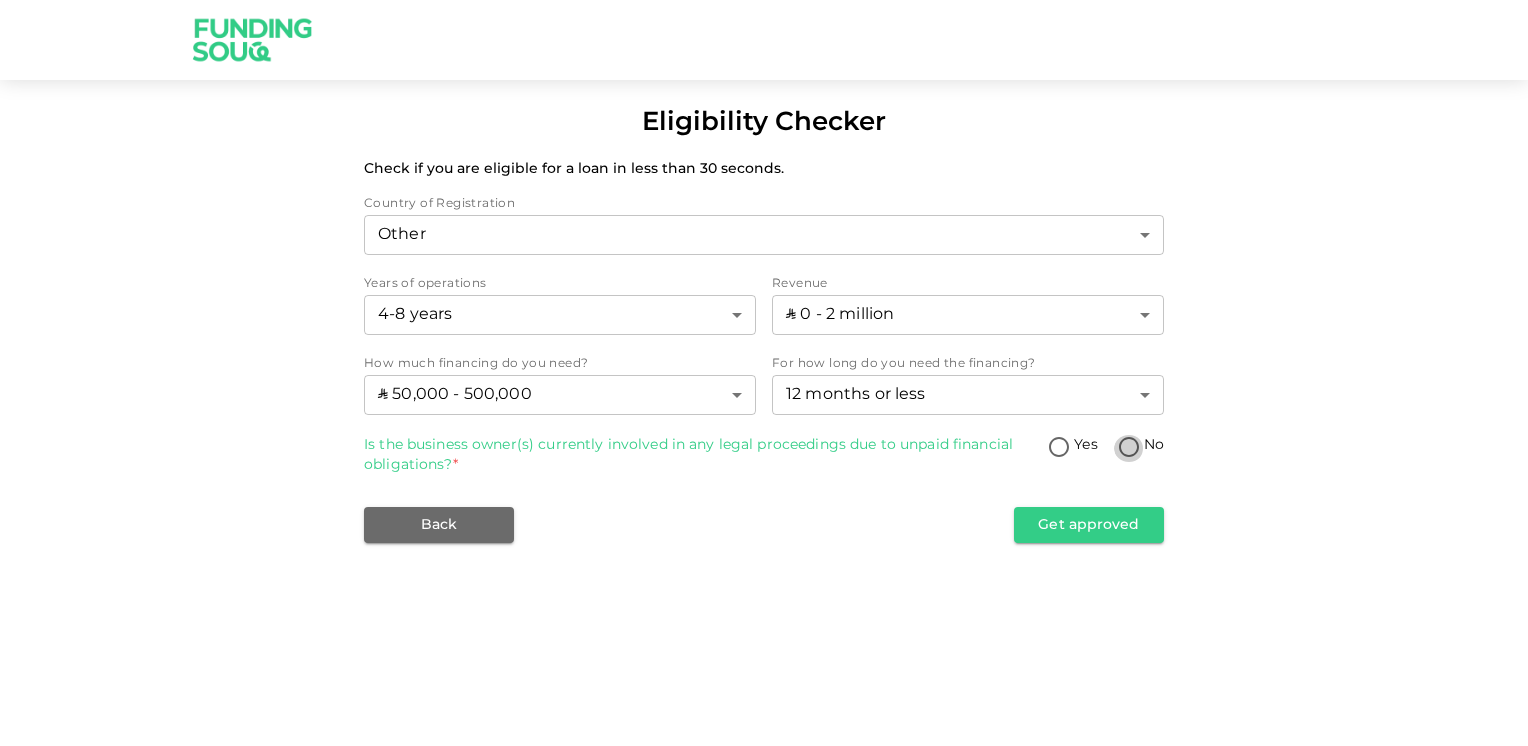 click on "No" at bounding box center [1129, 448] 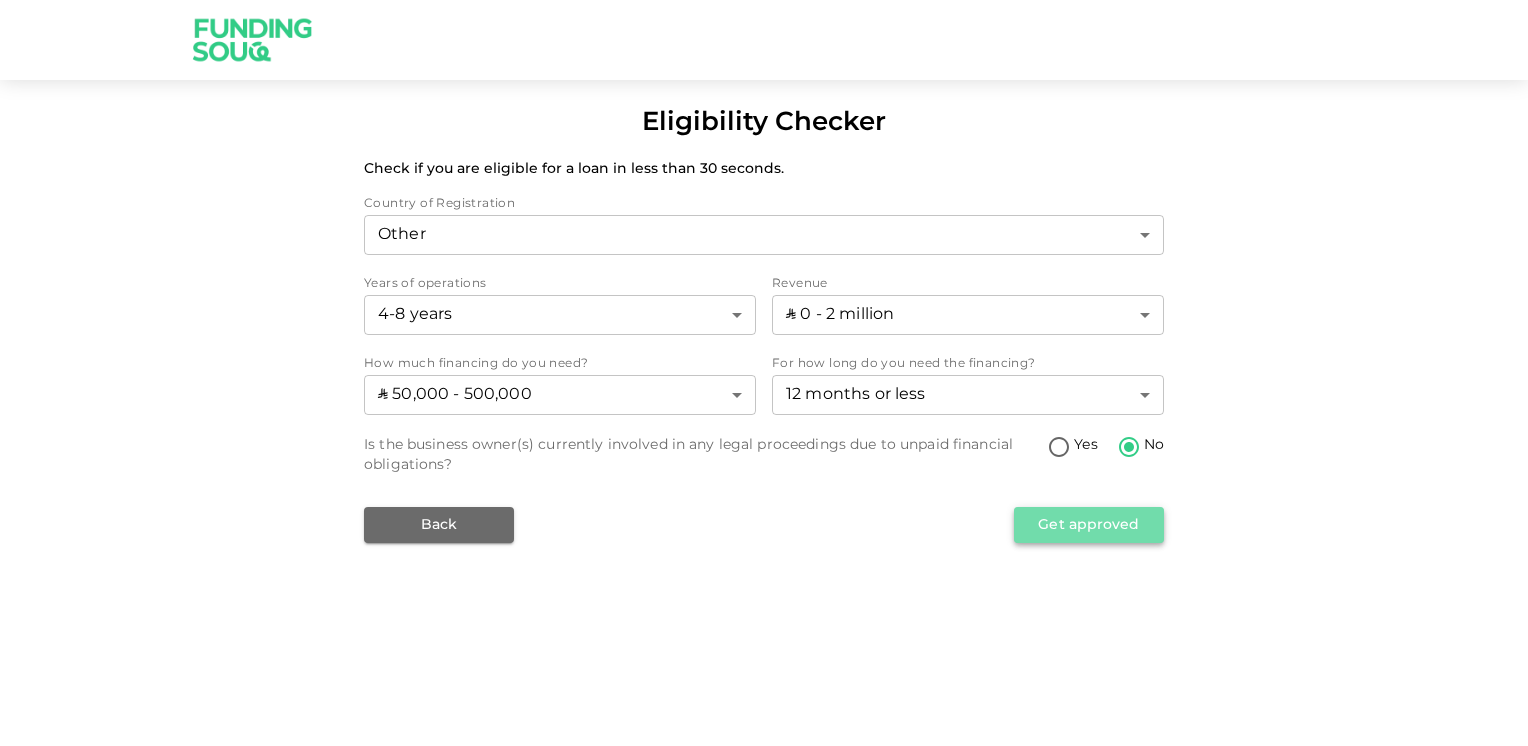 click on "Get approved" at bounding box center (1089, 525) 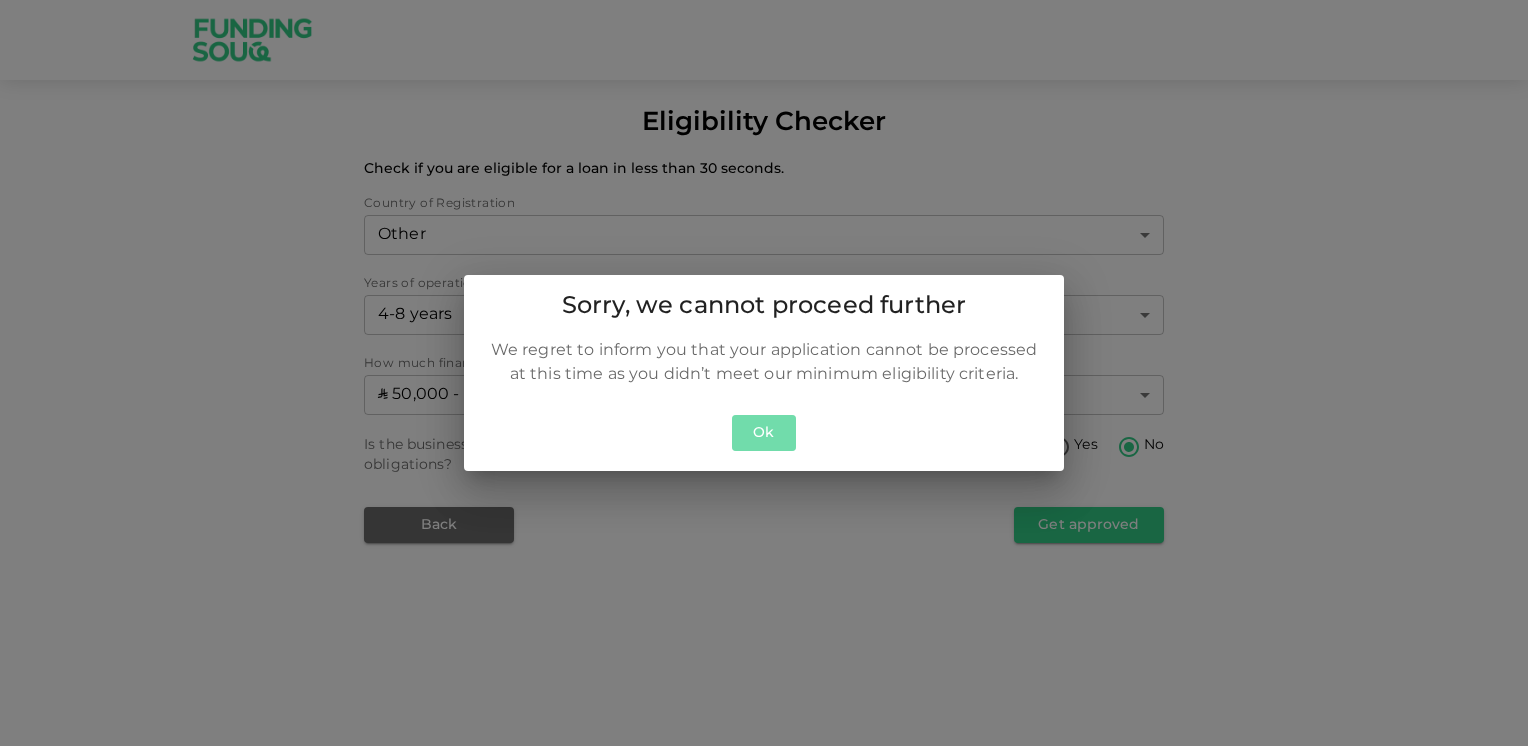 click on "Ok" at bounding box center (764, 433) 